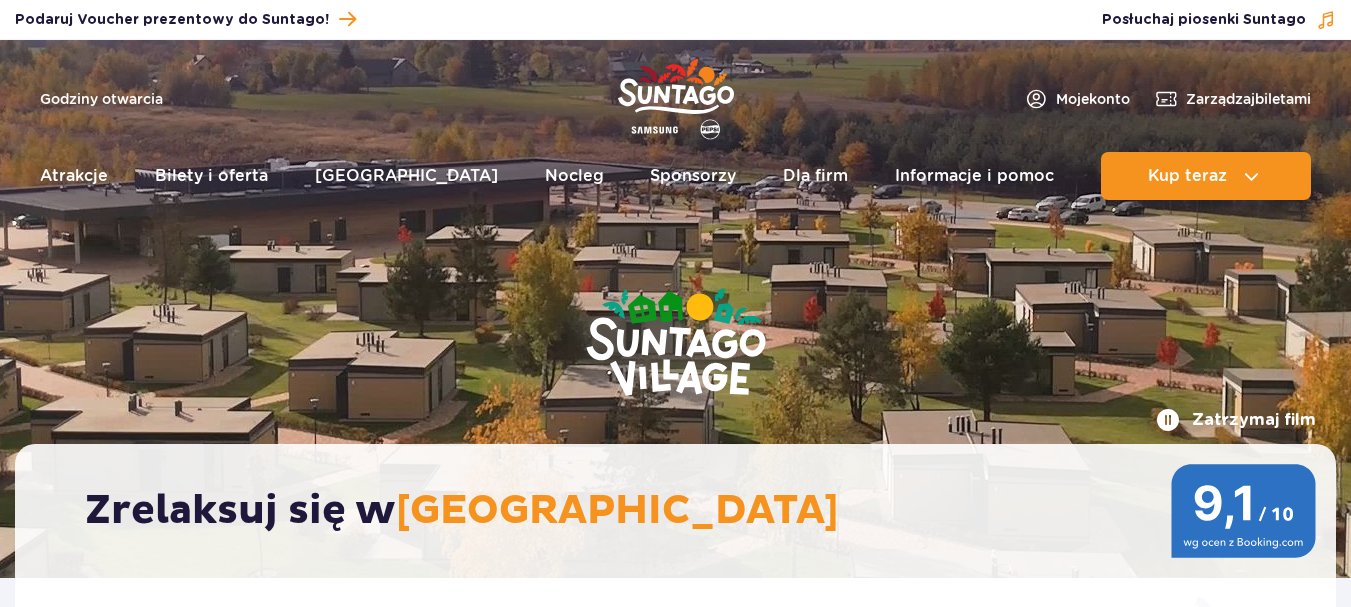 scroll, scrollTop: 40, scrollLeft: 0, axis: vertical 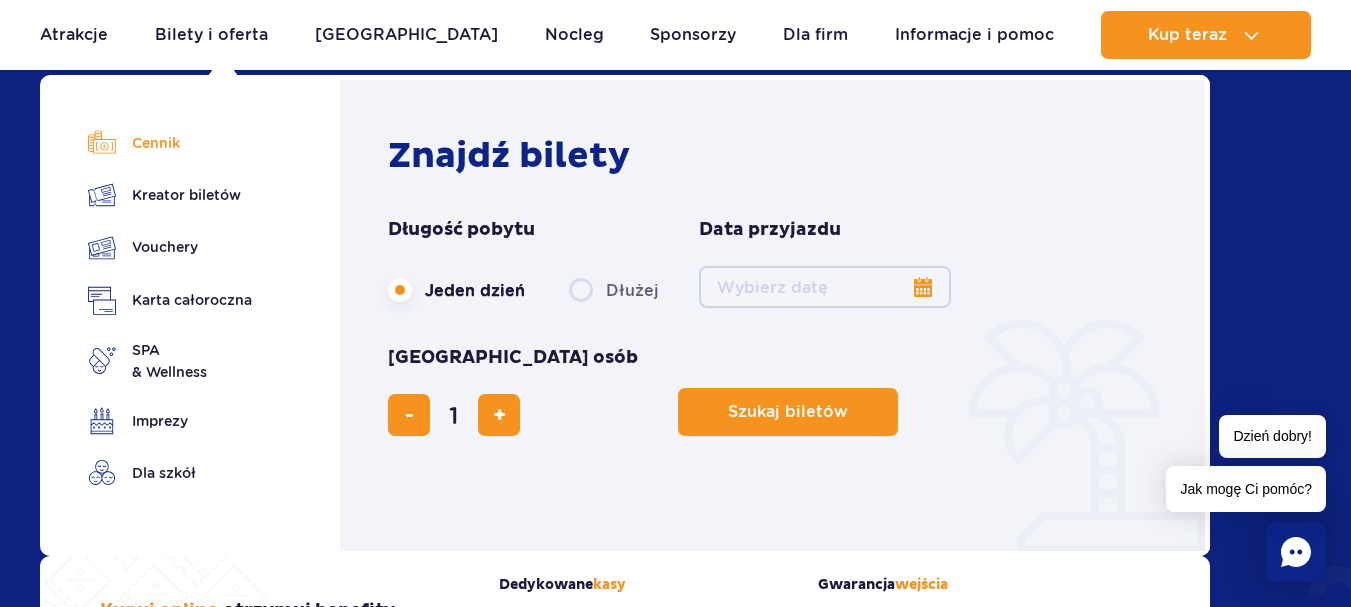 click on "Cennik" at bounding box center [170, 143] 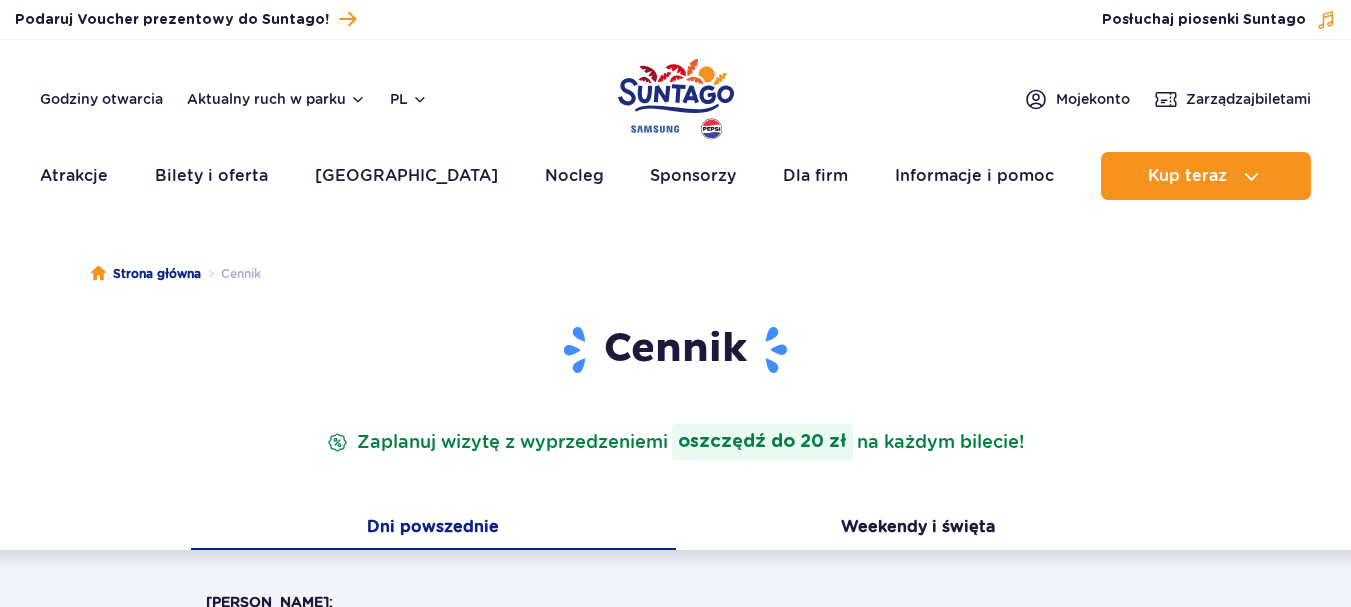 scroll, scrollTop: 0, scrollLeft: 0, axis: both 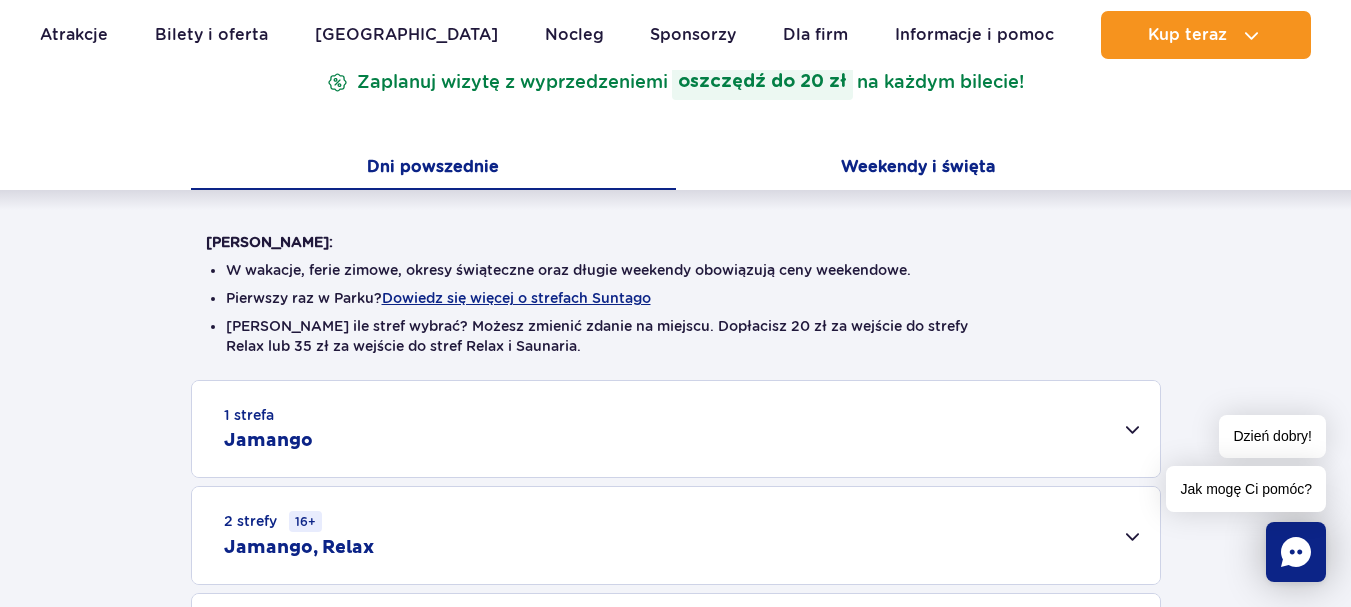 click on "Weekendy i święta" at bounding box center (918, 169) 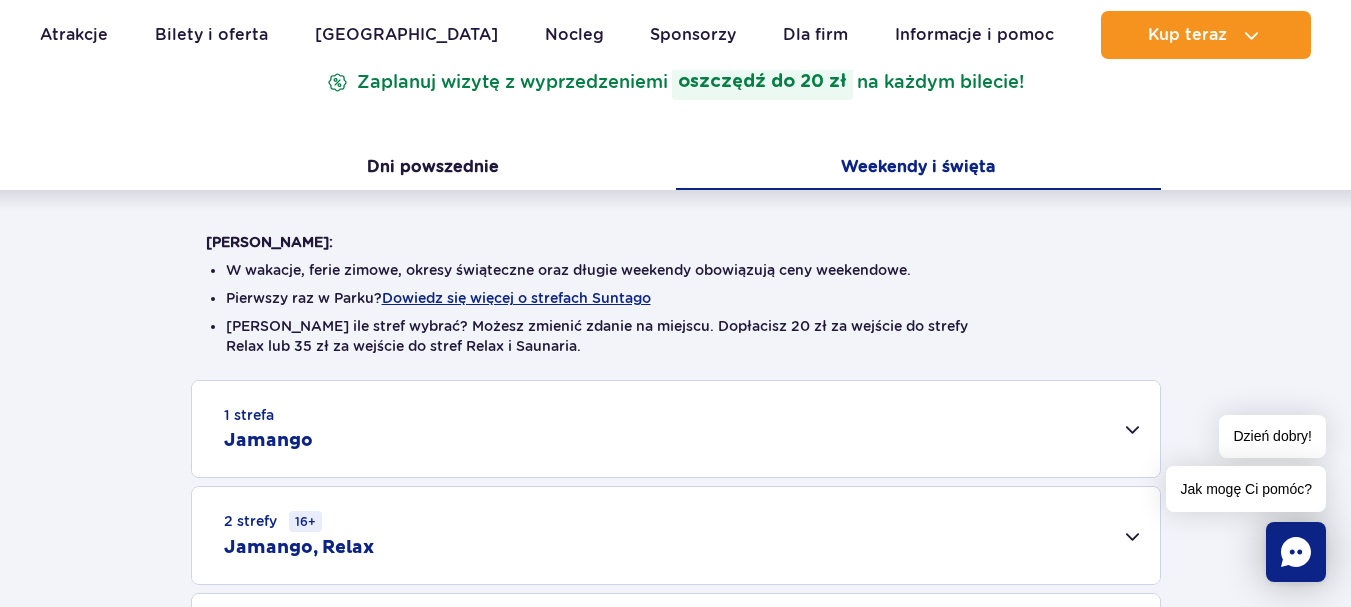 type 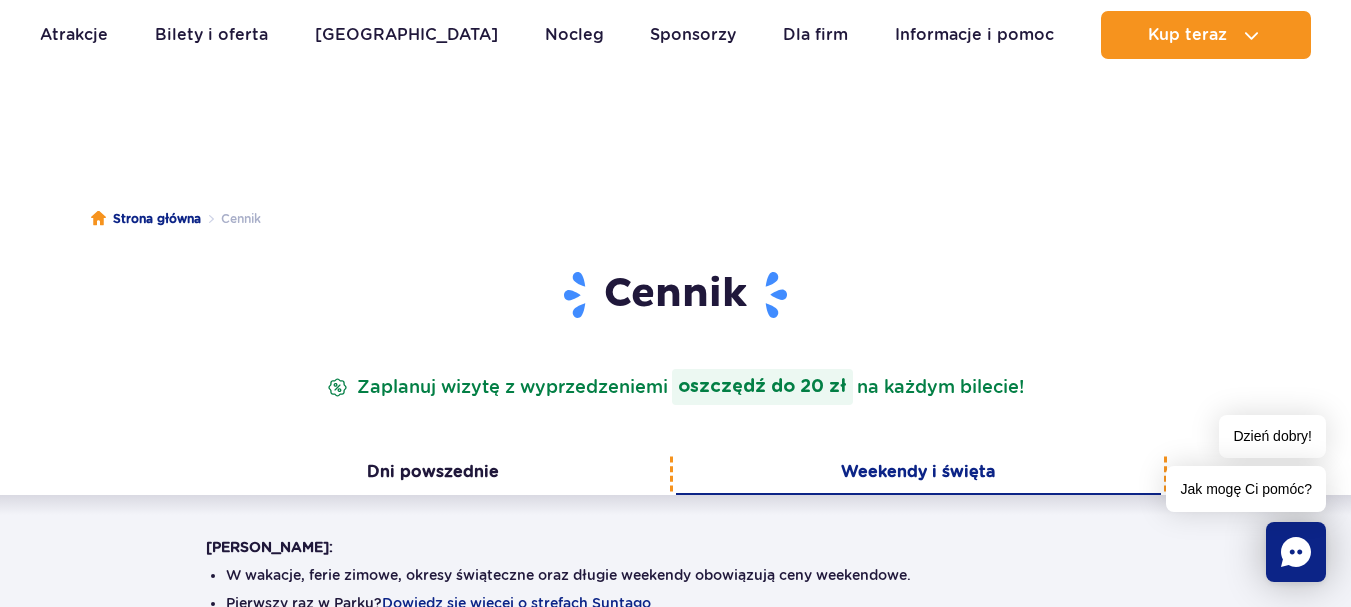 scroll, scrollTop: 0, scrollLeft: 0, axis: both 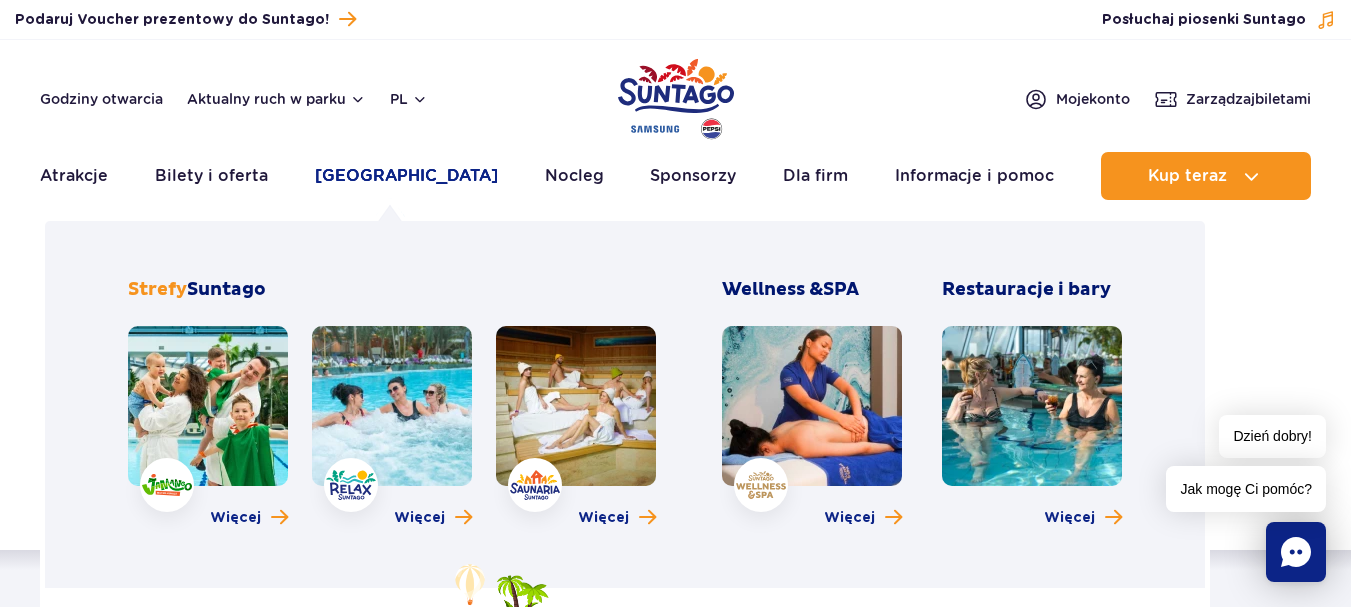 click on "[GEOGRAPHIC_DATA]" at bounding box center [406, 176] 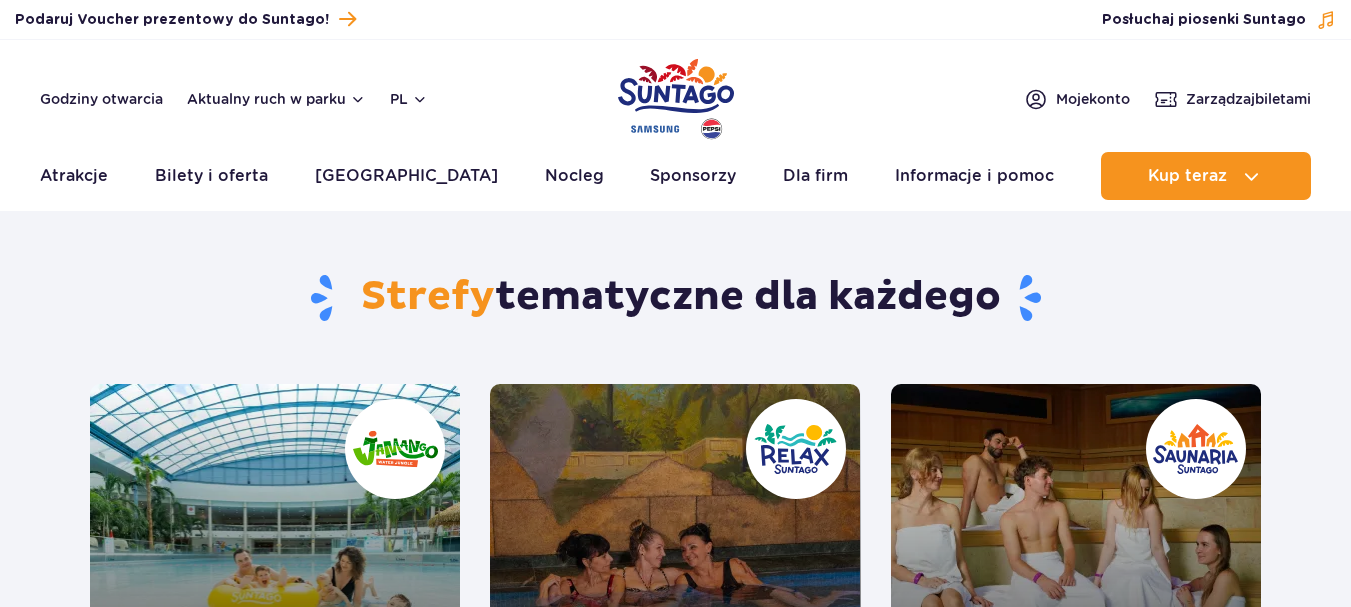 scroll, scrollTop: 40, scrollLeft: 0, axis: vertical 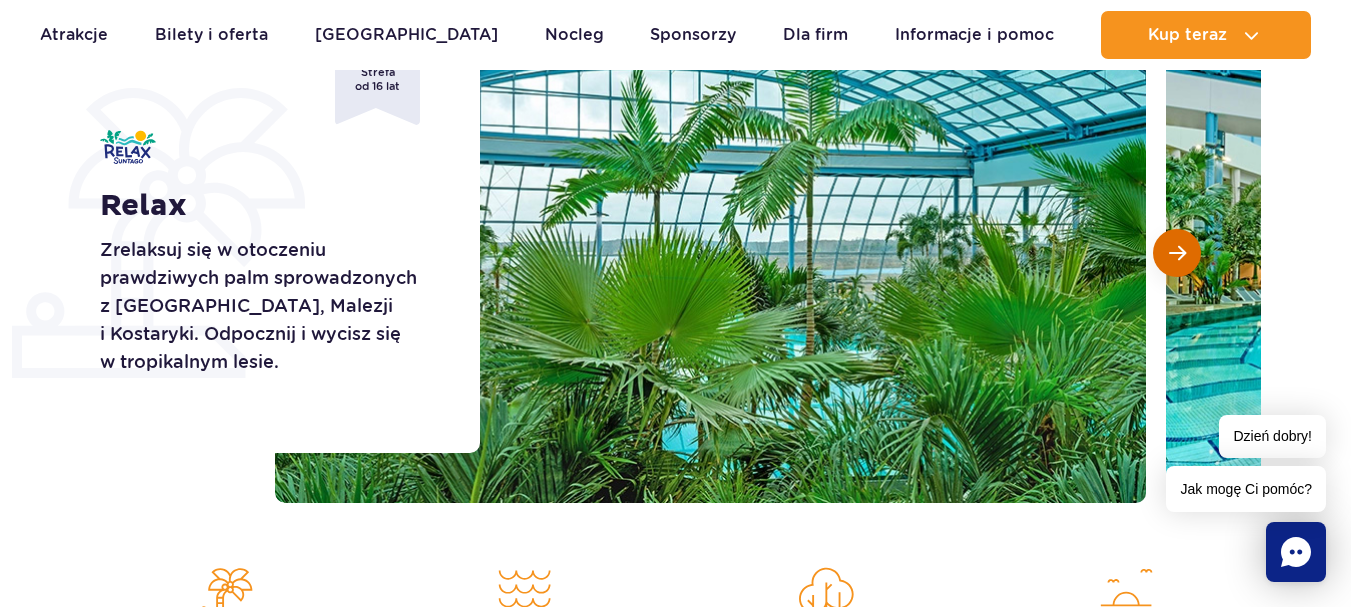 click at bounding box center [1177, 253] 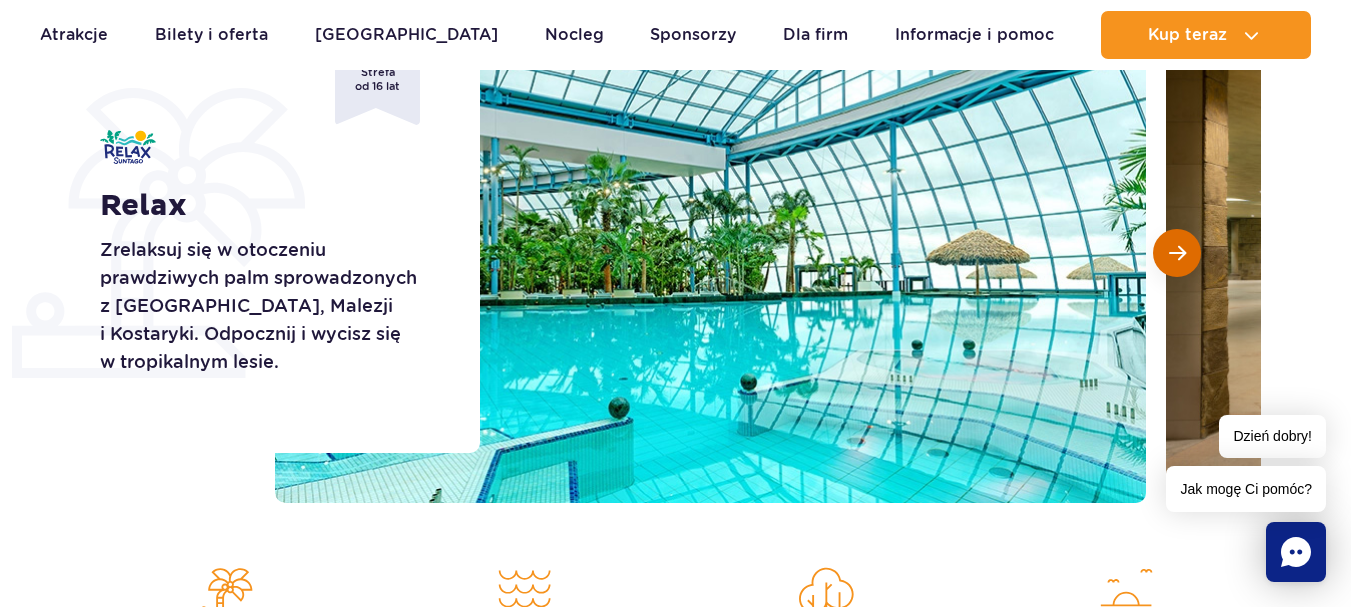 click at bounding box center (1177, 253) 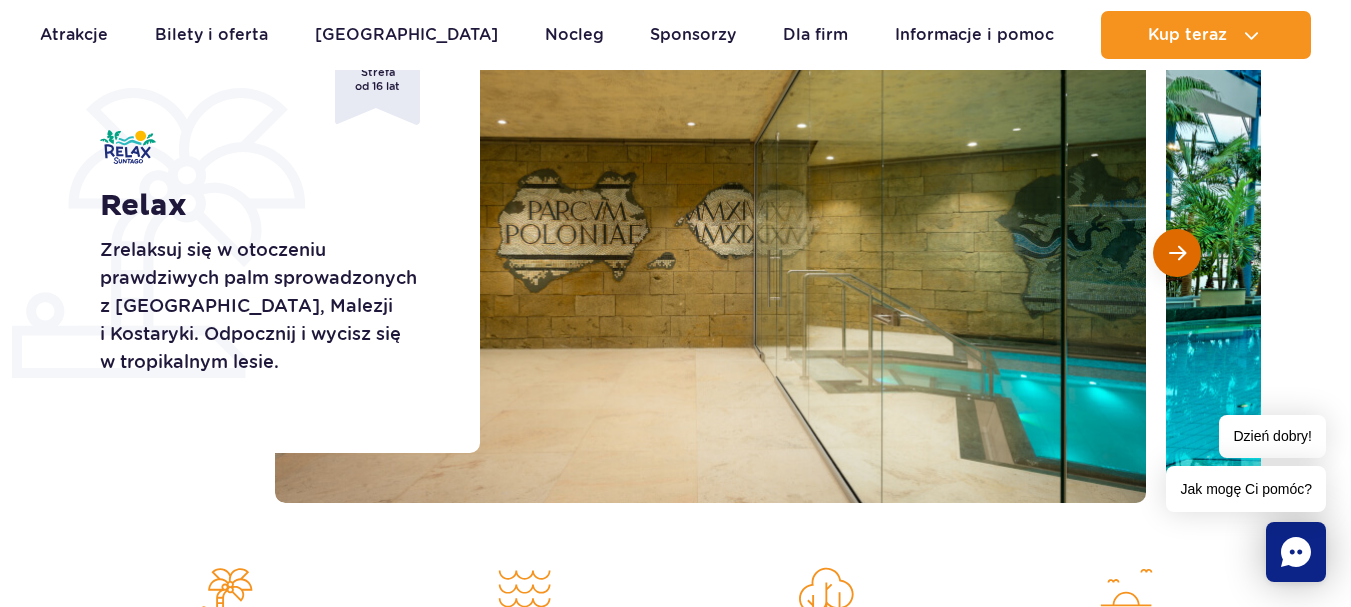 click at bounding box center (1177, 253) 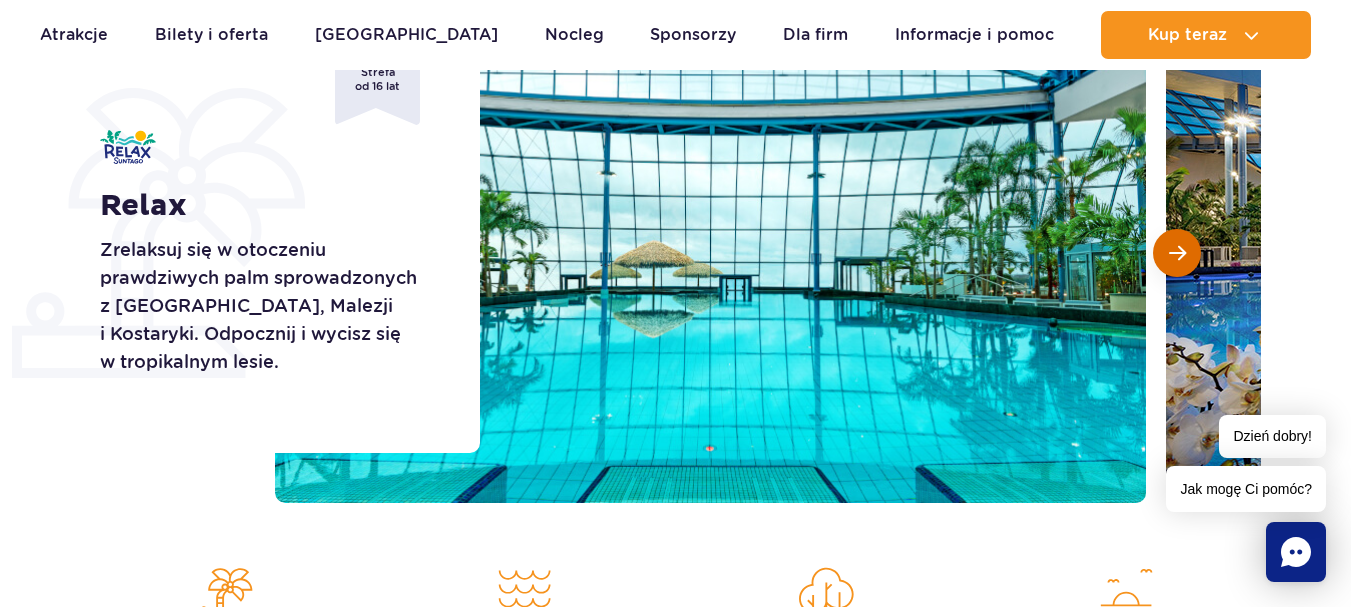 click at bounding box center [1177, 253] 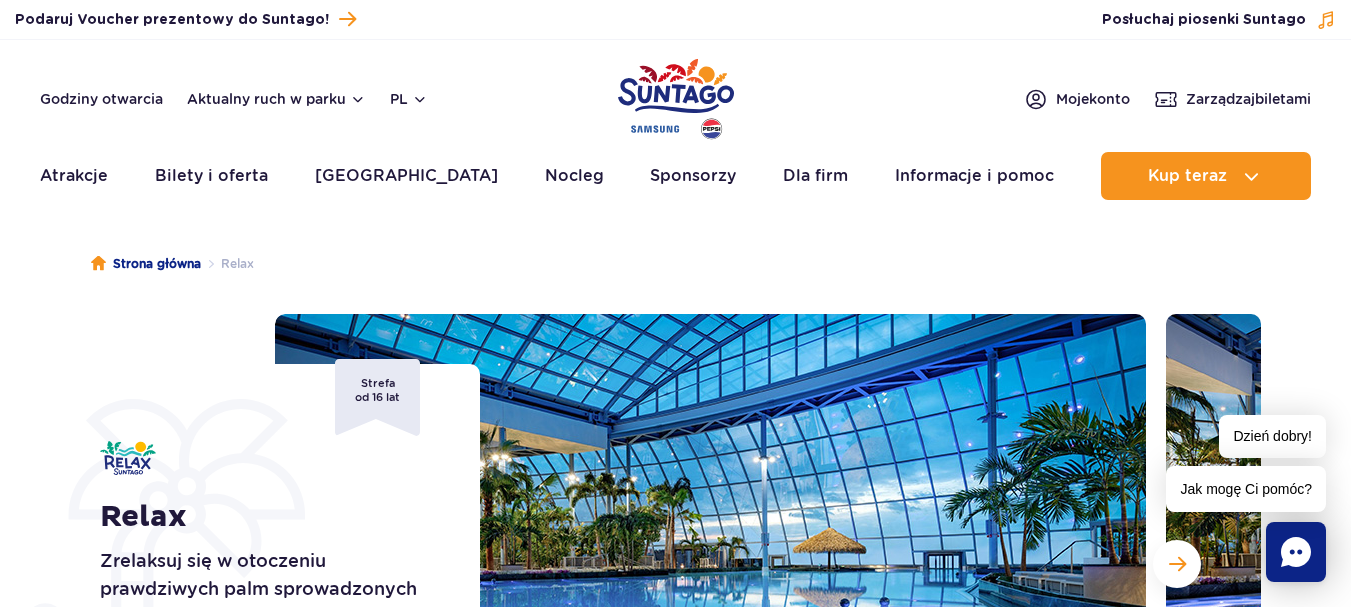 scroll, scrollTop: 0, scrollLeft: 0, axis: both 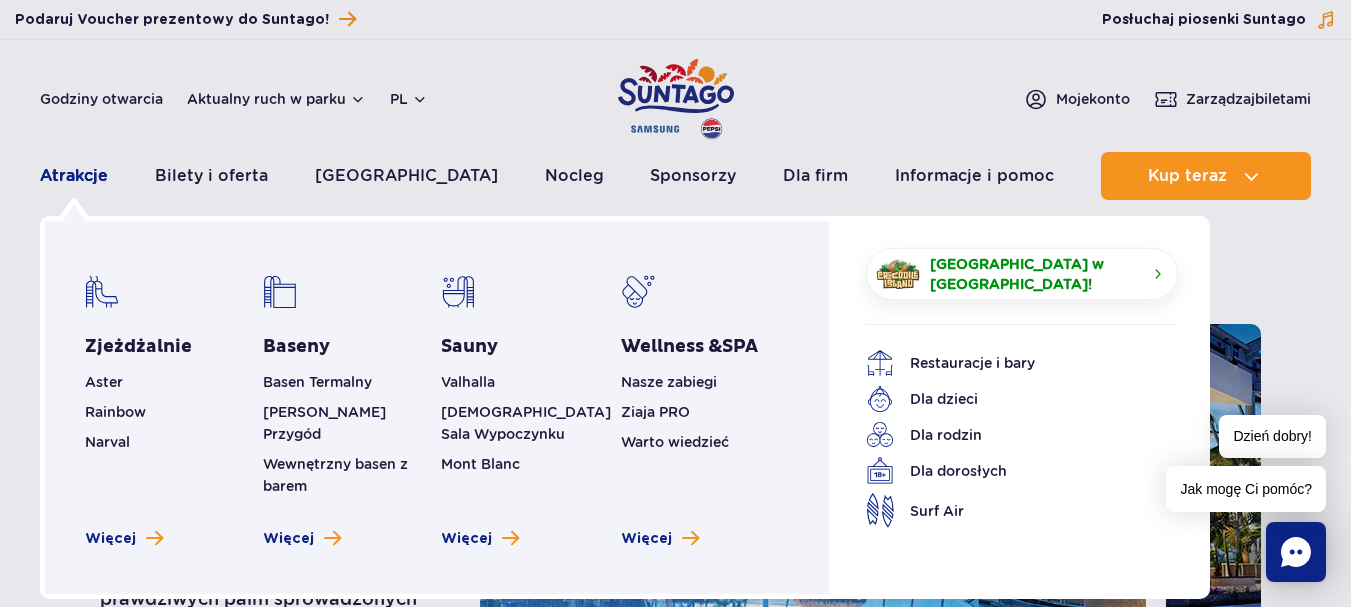 click on "Atrakcje" at bounding box center (74, 176) 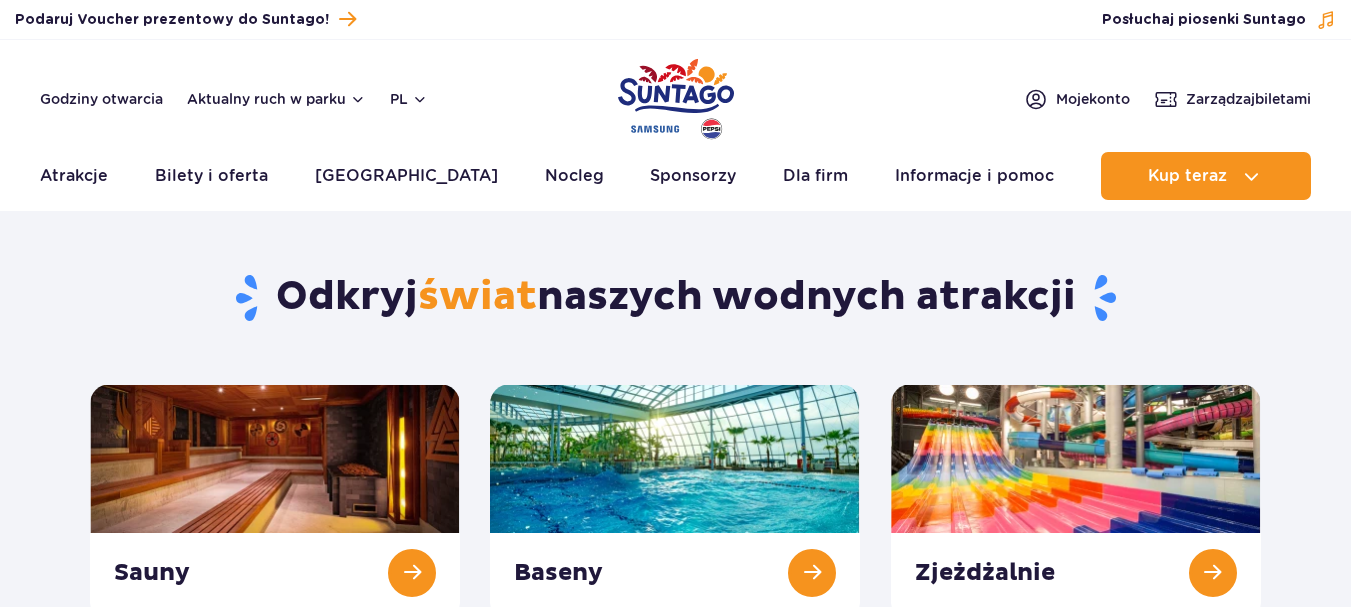scroll, scrollTop: 0, scrollLeft: 0, axis: both 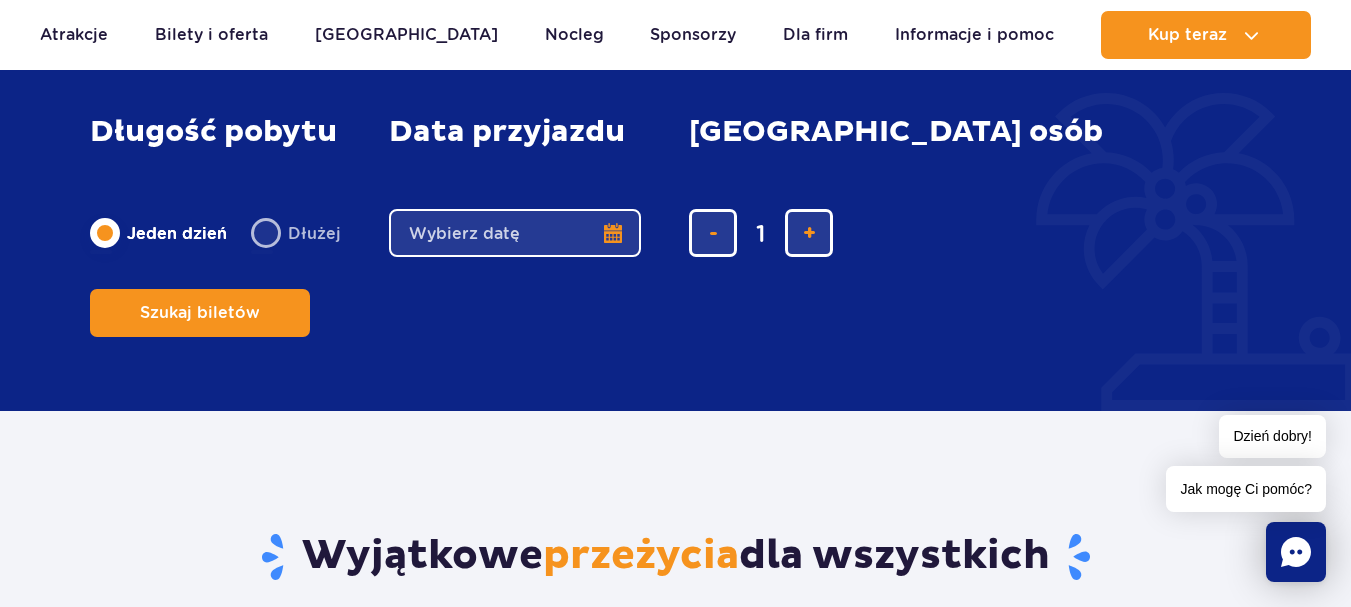 drag, startPoint x: 1360, startPoint y: 60, endPoint x: 1353, endPoint y: 209, distance: 149.16434 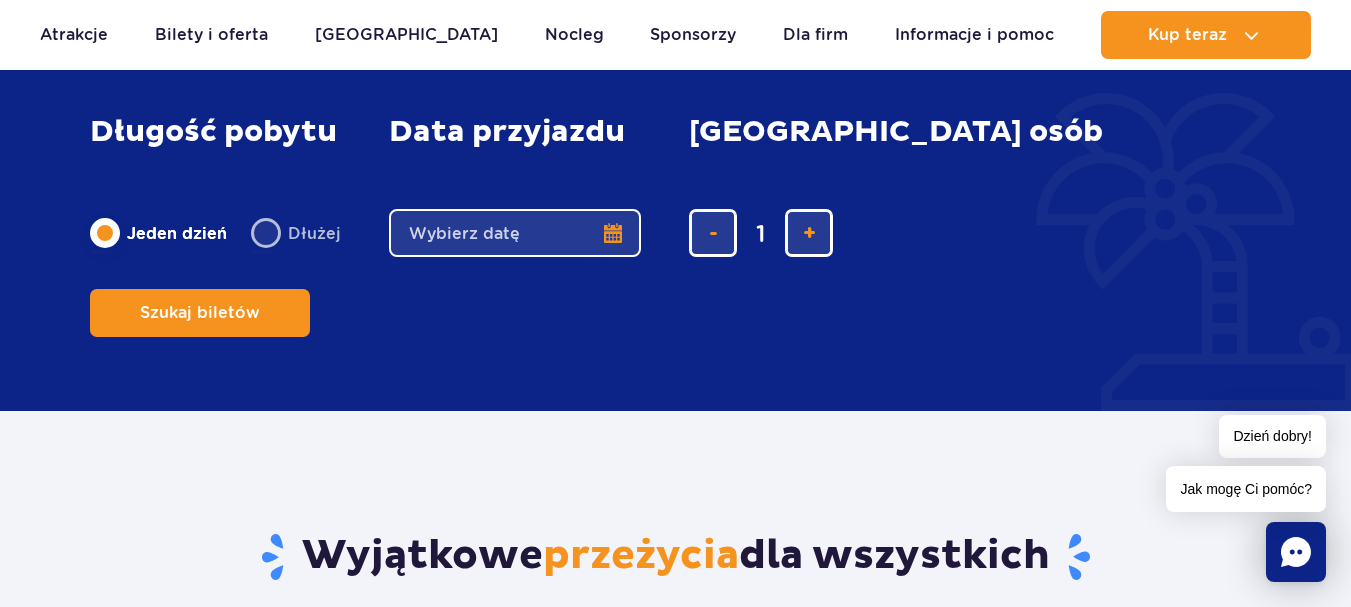 click on "Date from" at bounding box center [515, 233] 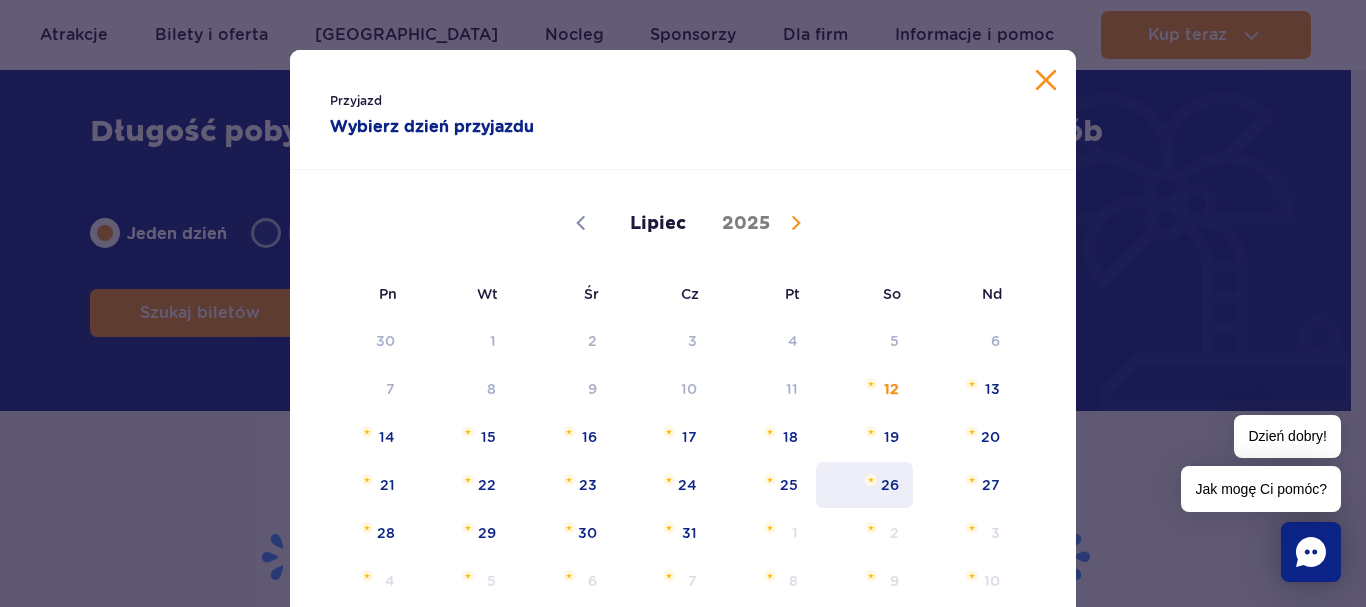 click on "26" at bounding box center [864, 485] 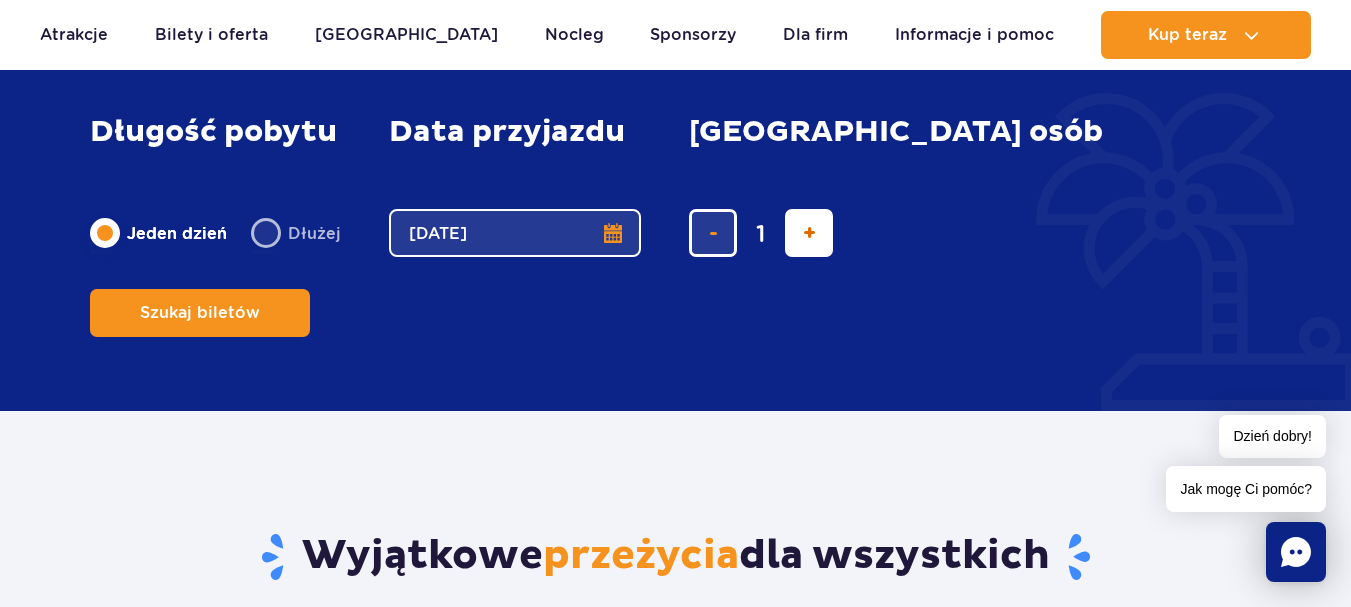 click at bounding box center (809, 233) 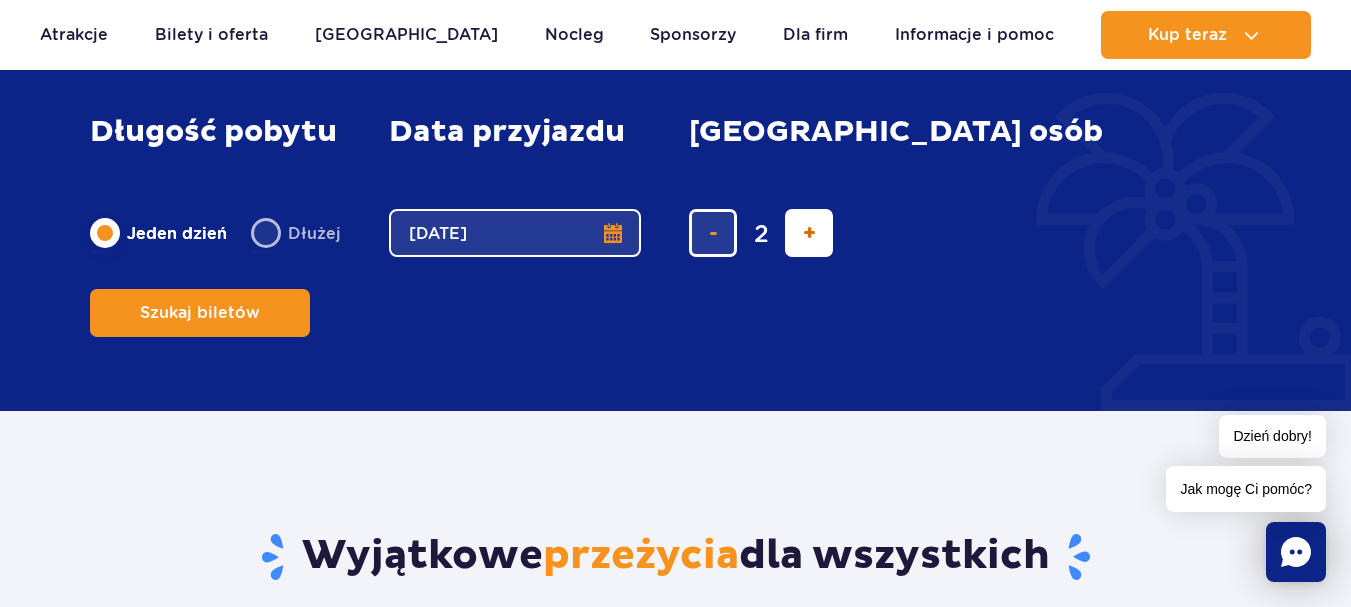 click at bounding box center (809, 233) 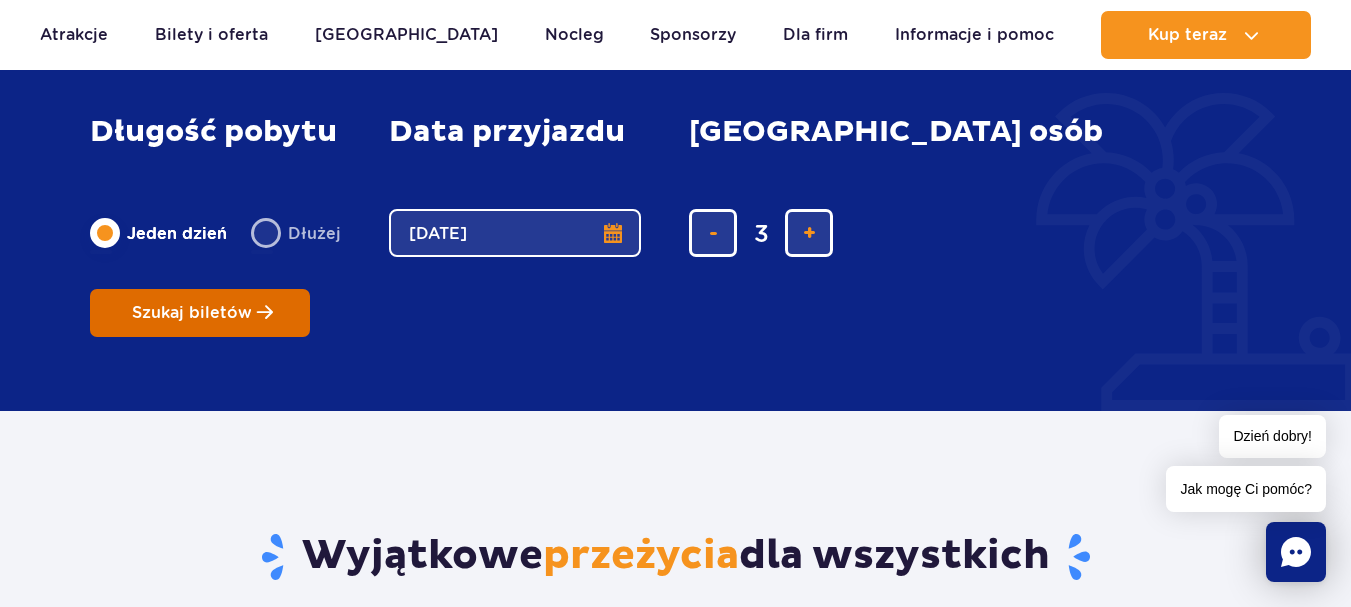 click on "Szukaj biletów" at bounding box center (192, 313) 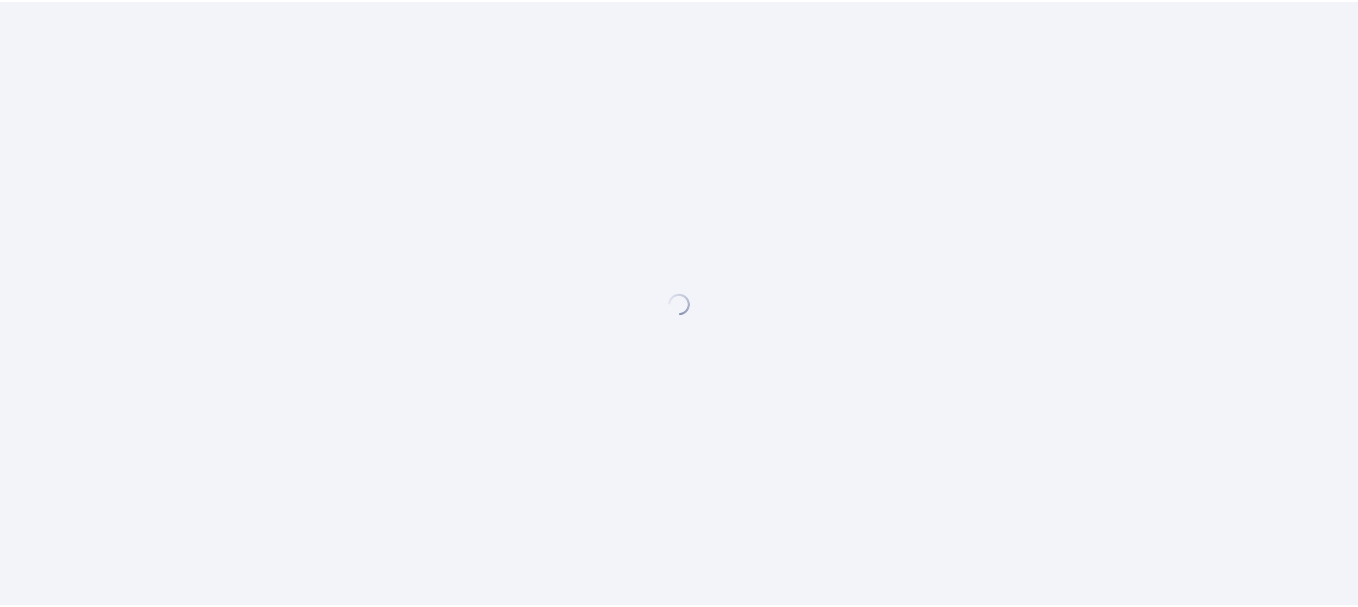 scroll, scrollTop: 0, scrollLeft: 0, axis: both 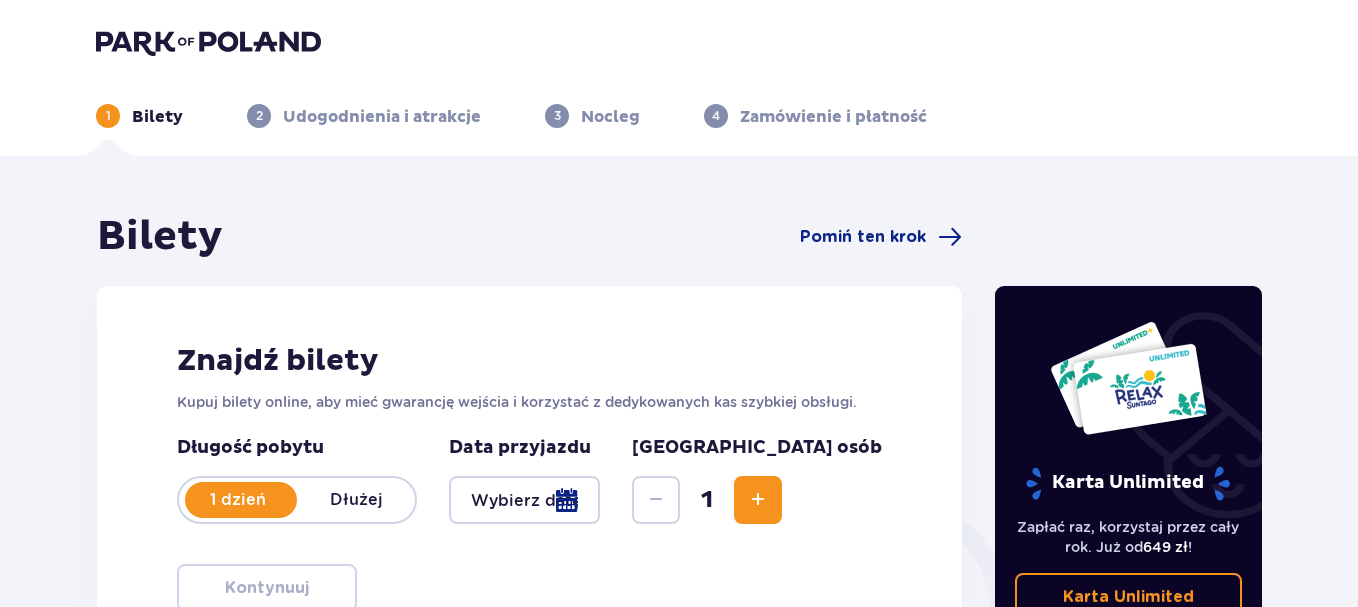 type on "[DATE]" 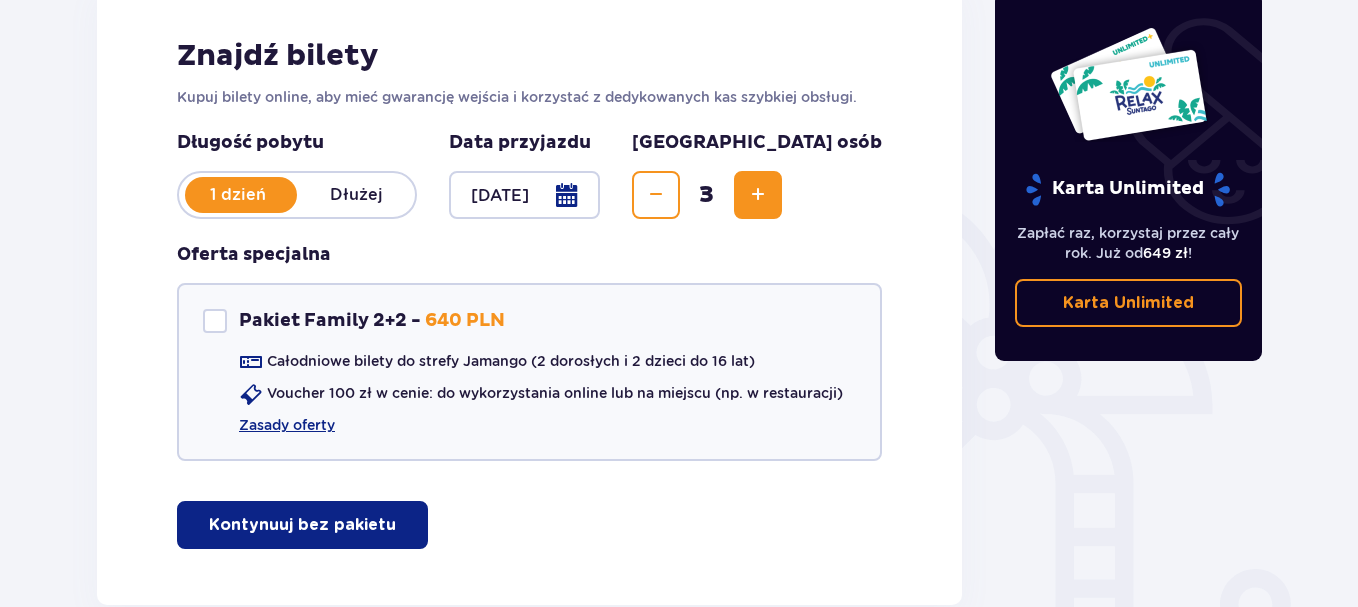 scroll, scrollTop: 300, scrollLeft: 0, axis: vertical 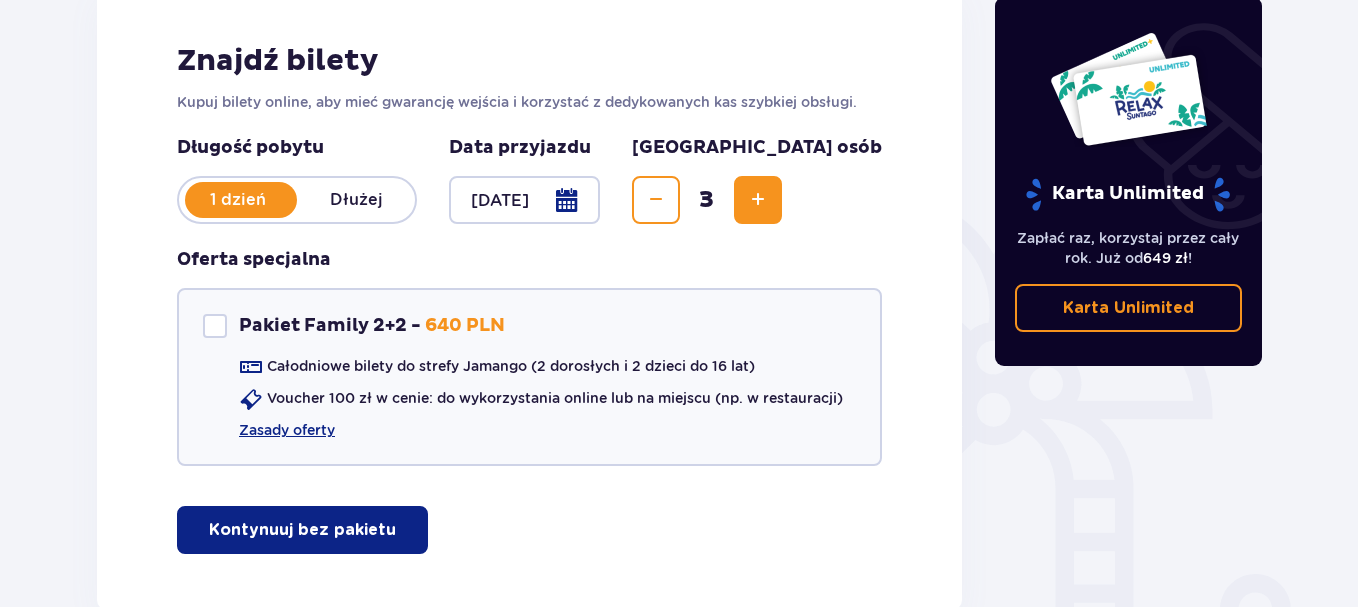 click on "Kontynuuj bez pakietu" at bounding box center (302, 530) 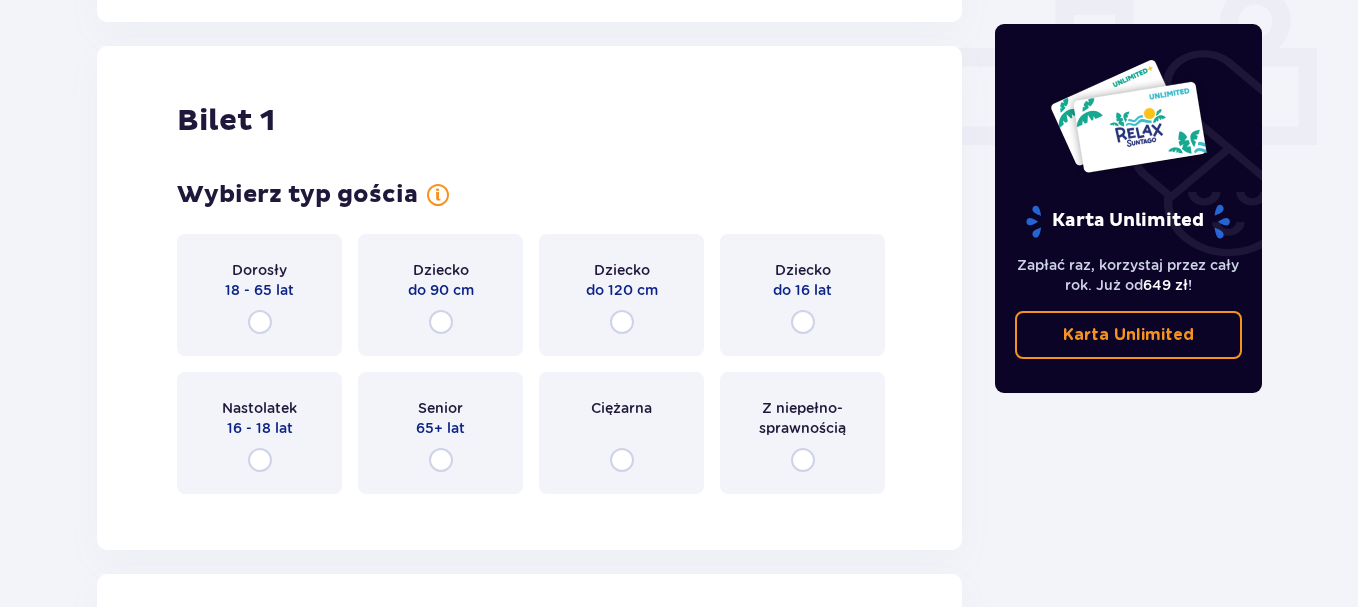 scroll, scrollTop: 910, scrollLeft: 0, axis: vertical 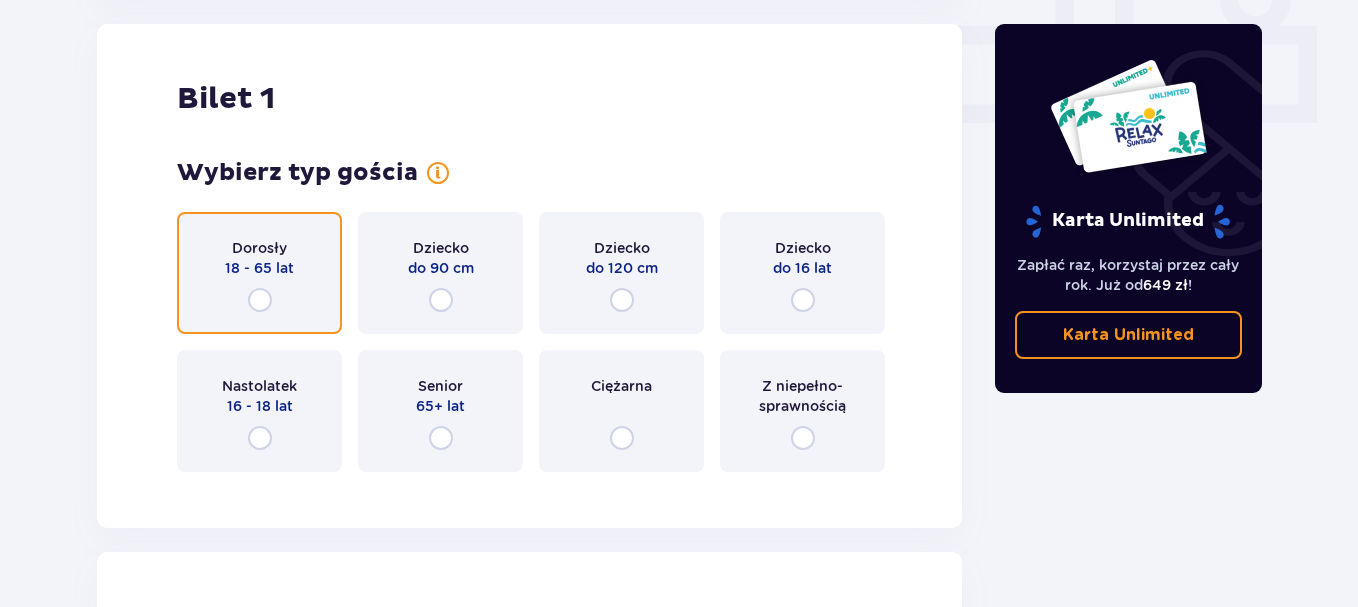 click at bounding box center (260, 300) 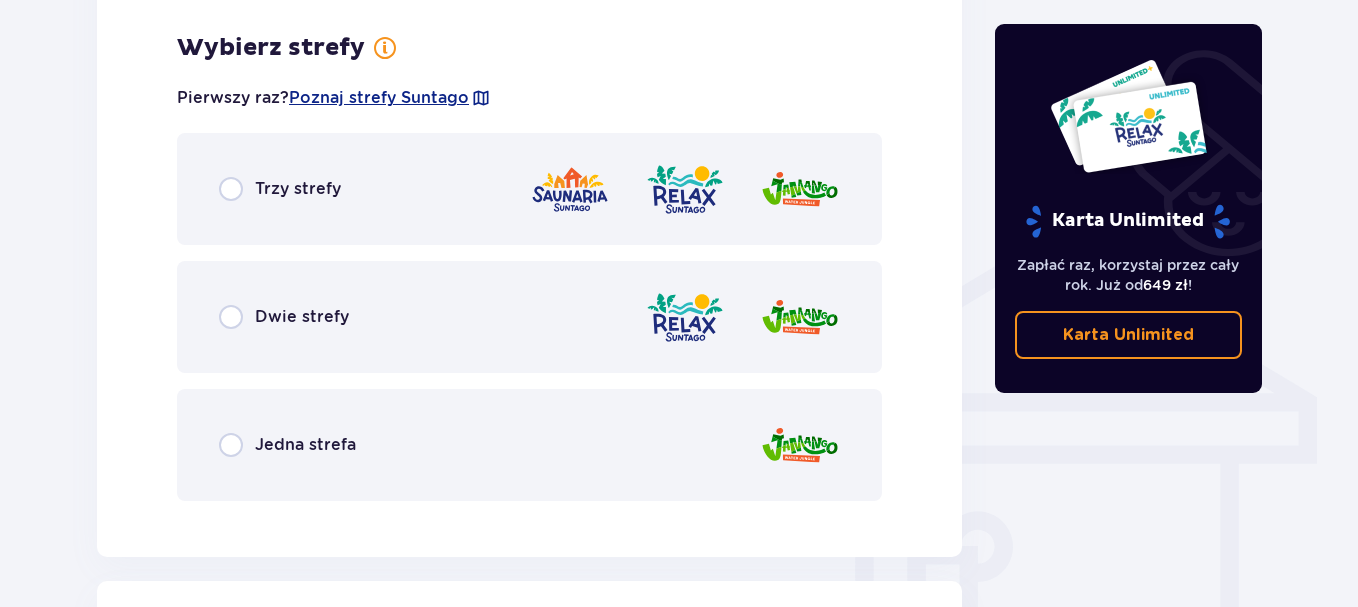 scroll, scrollTop: 1398, scrollLeft: 0, axis: vertical 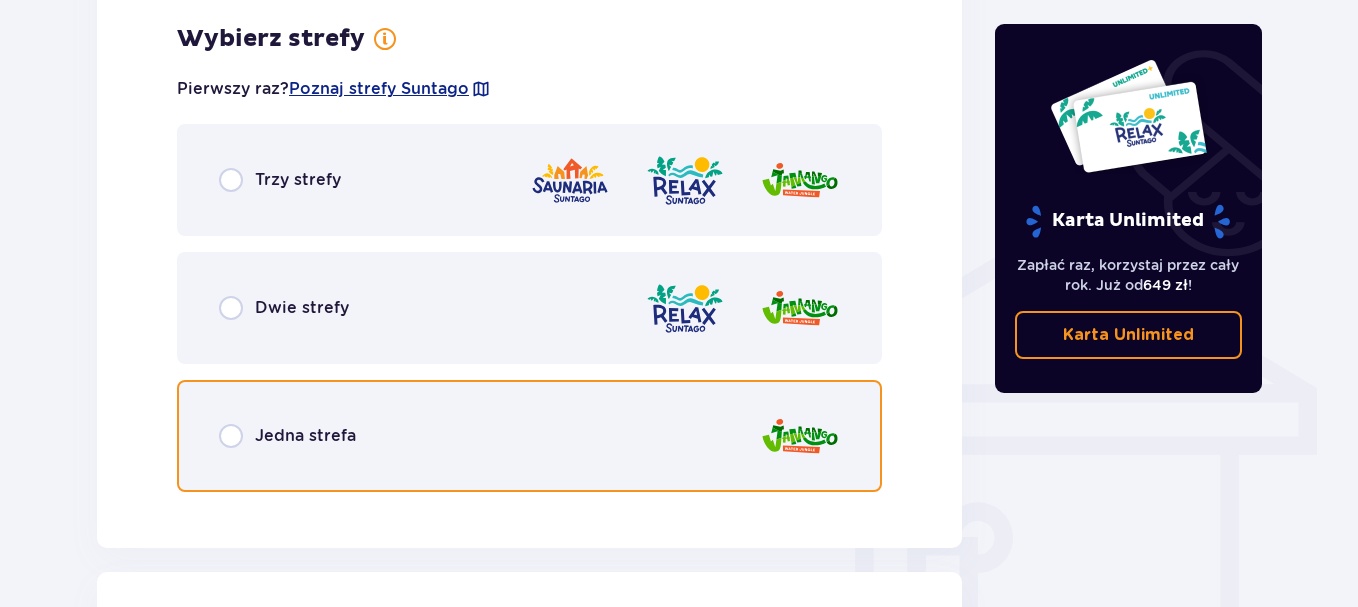 click at bounding box center (231, 436) 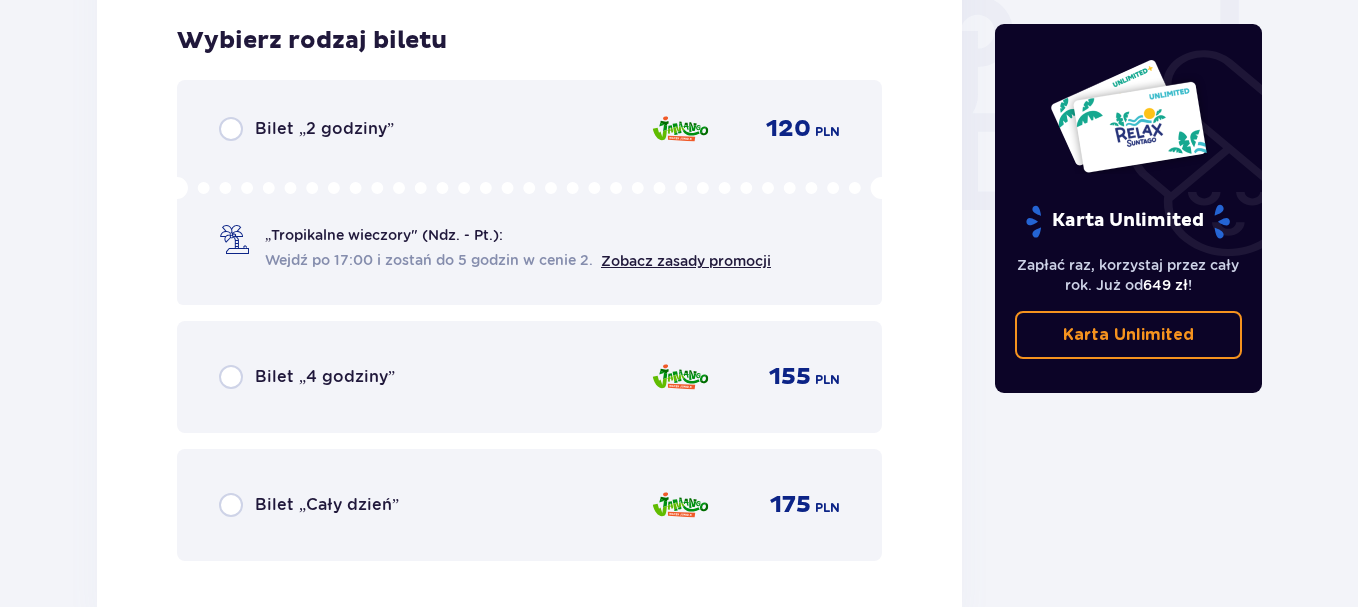 scroll, scrollTop: 1906, scrollLeft: 0, axis: vertical 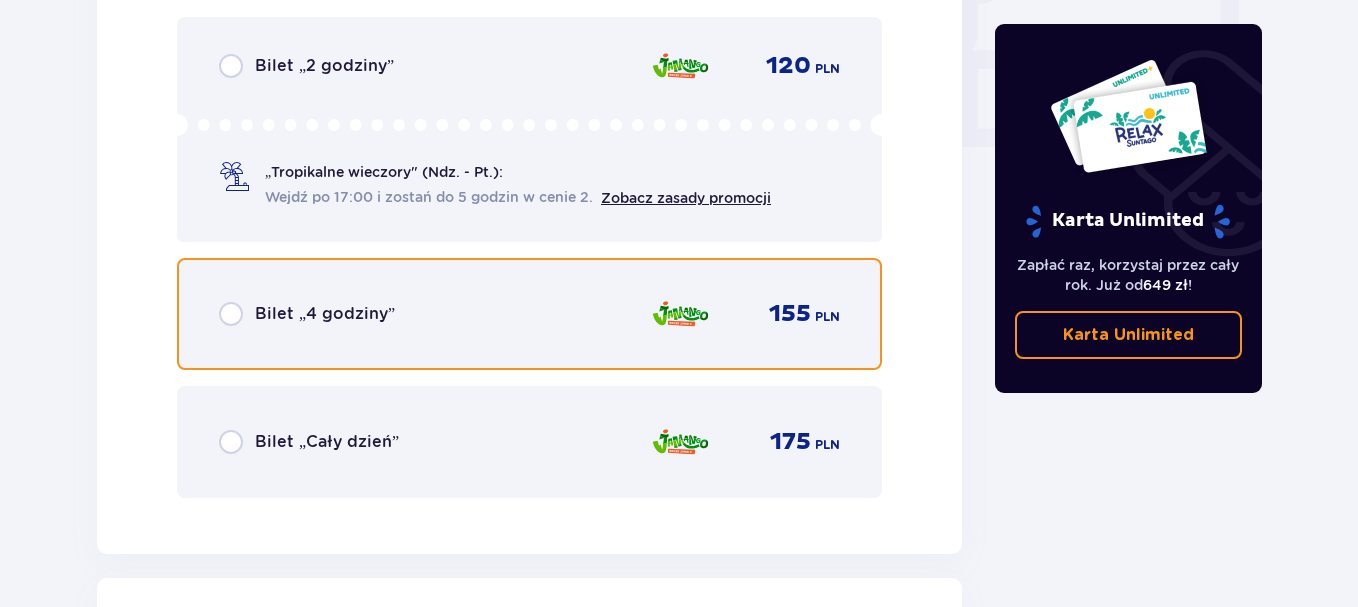 click at bounding box center [231, 314] 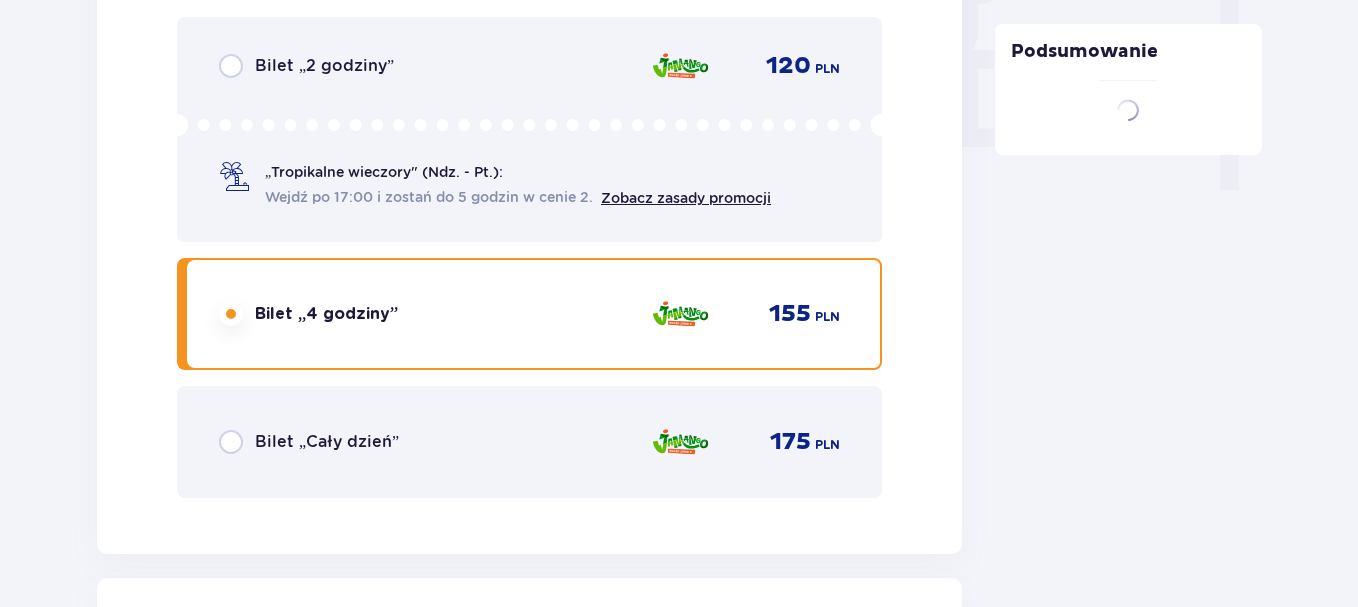 scroll, scrollTop: 2521, scrollLeft: 0, axis: vertical 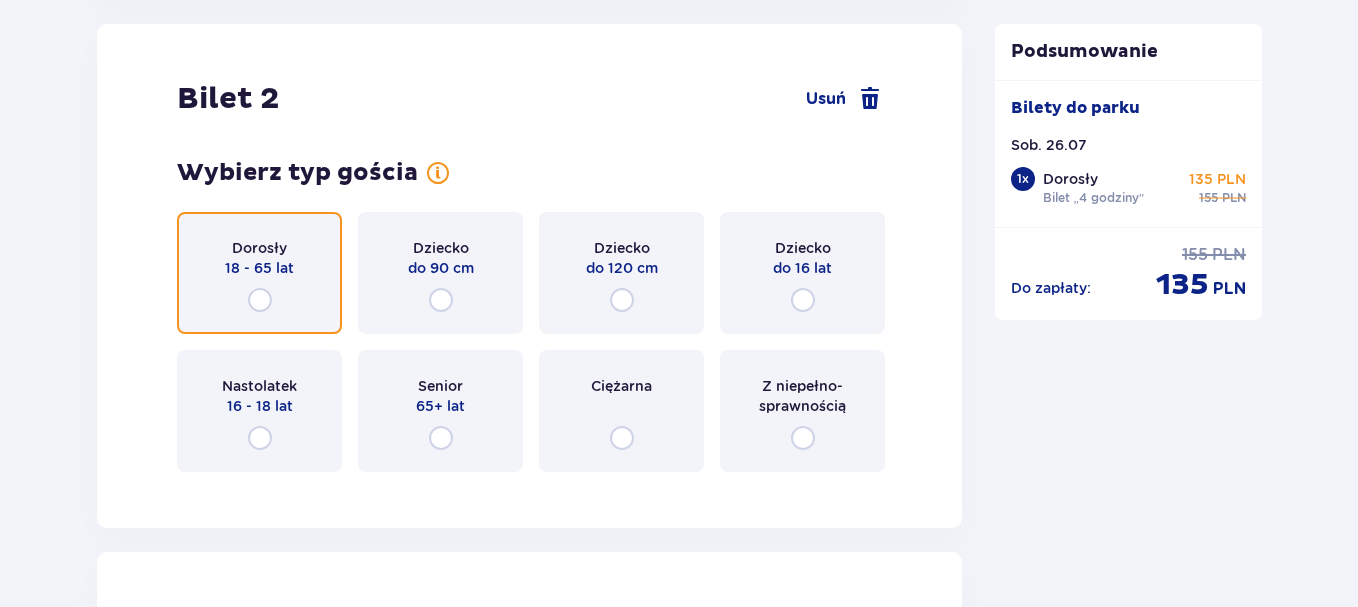 click at bounding box center (260, 300) 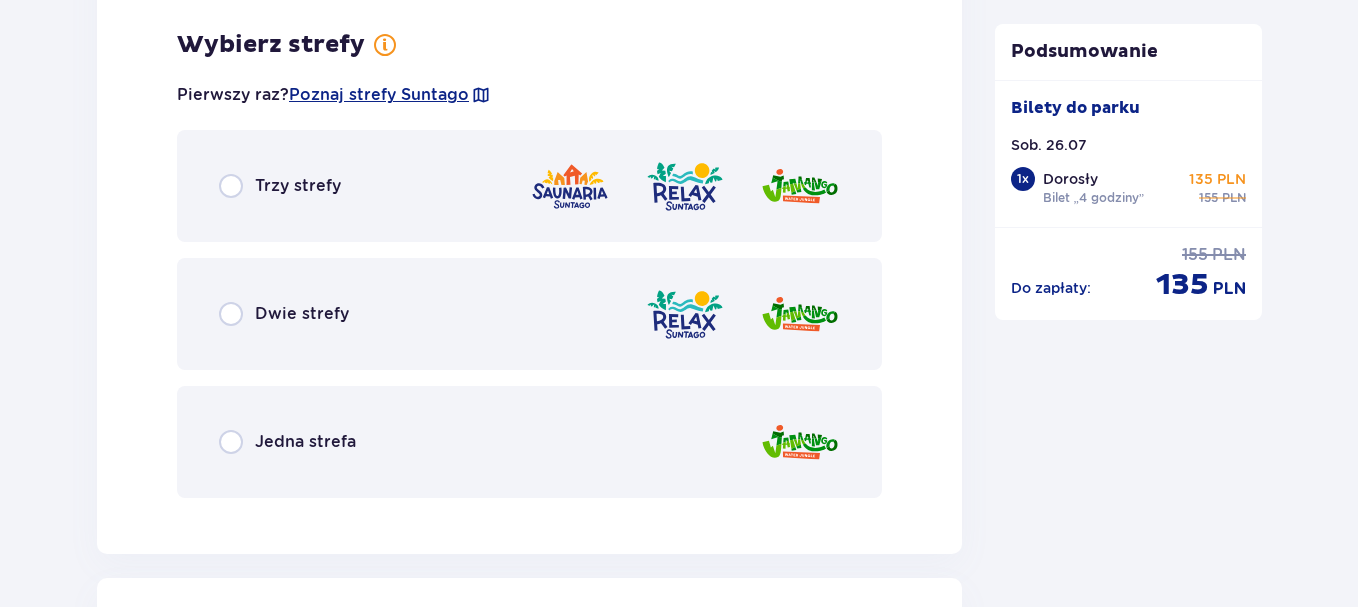 scroll, scrollTop: 3009, scrollLeft: 0, axis: vertical 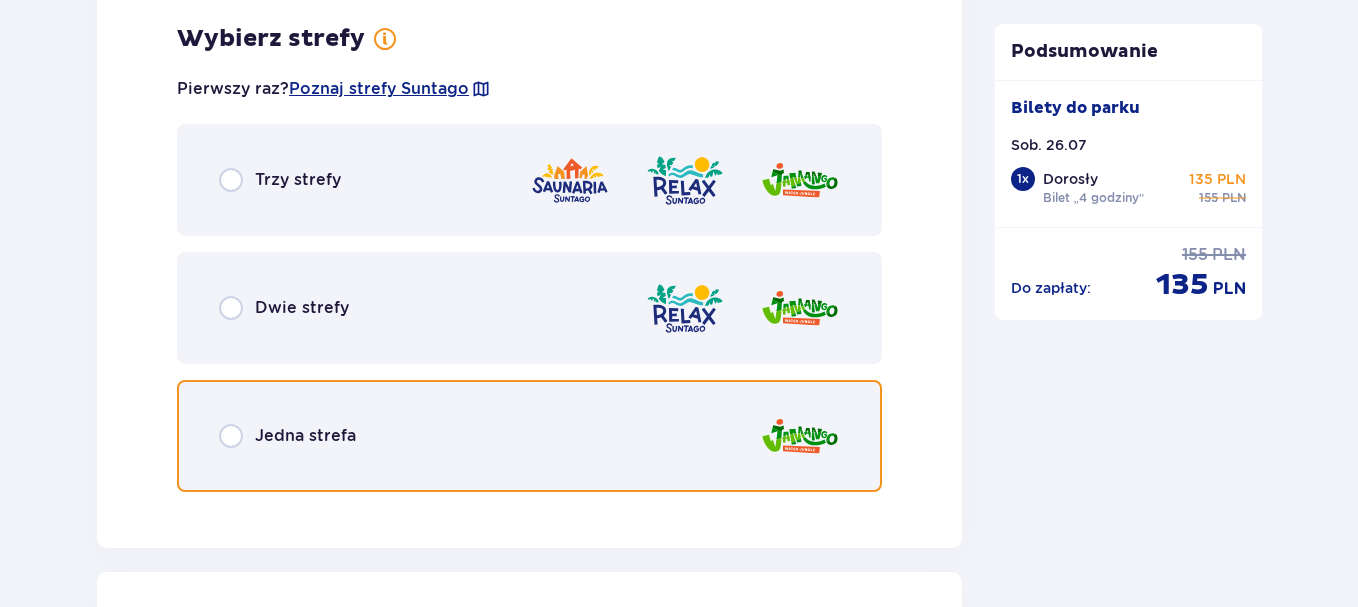 click at bounding box center (231, 436) 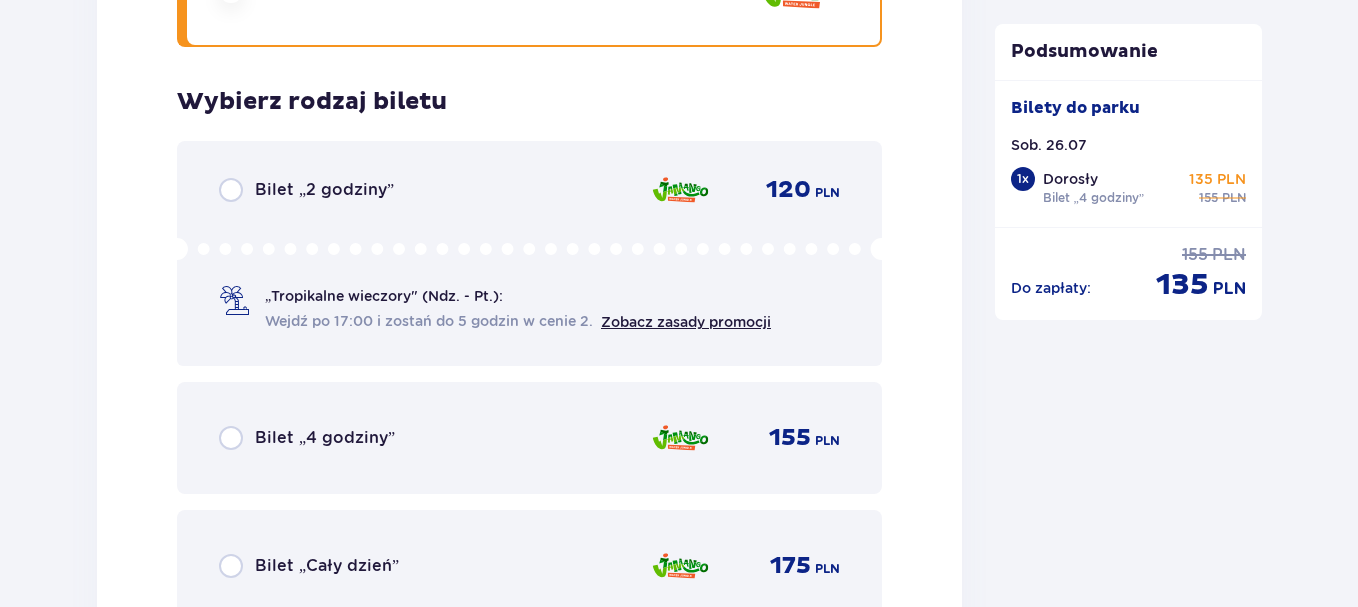 scroll, scrollTop: 3517, scrollLeft: 0, axis: vertical 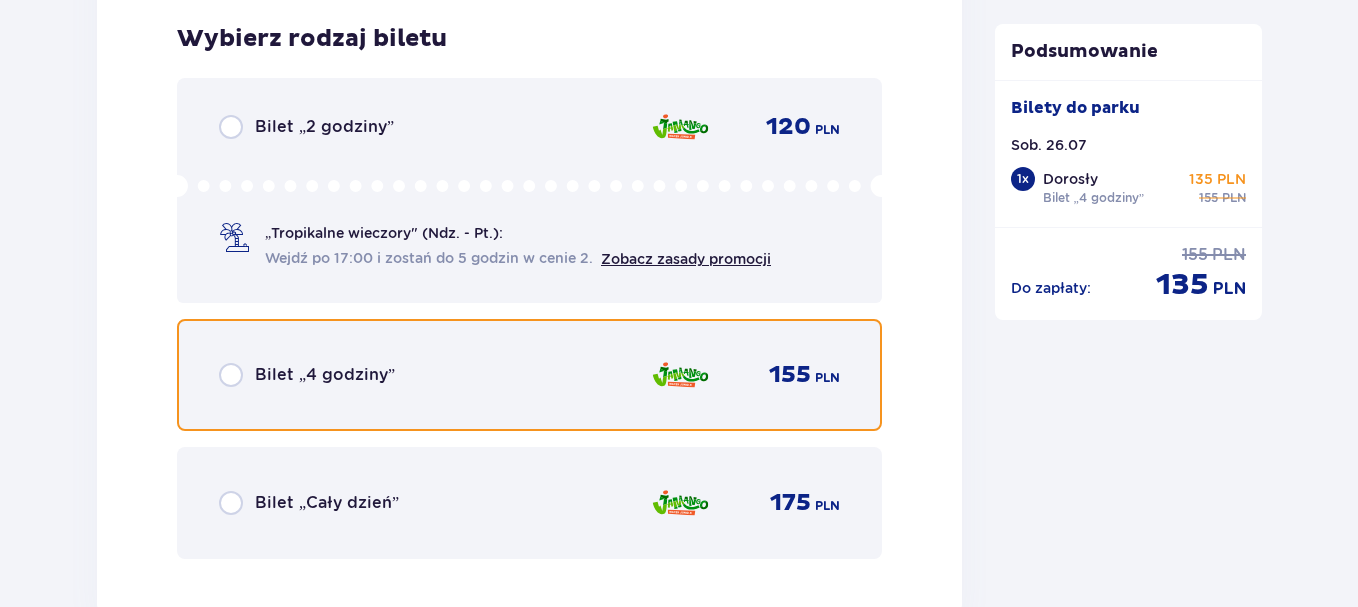 click at bounding box center (231, 375) 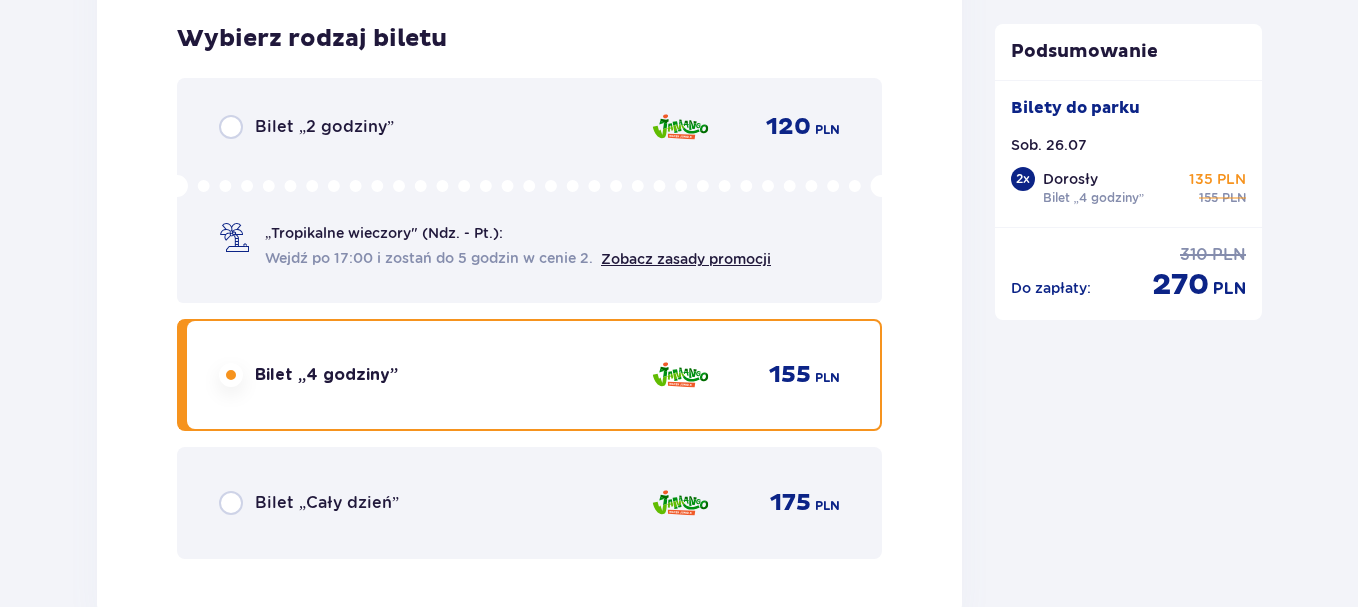 scroll, scrollTop: 4132, scrollLeft: 0, axis: vertical 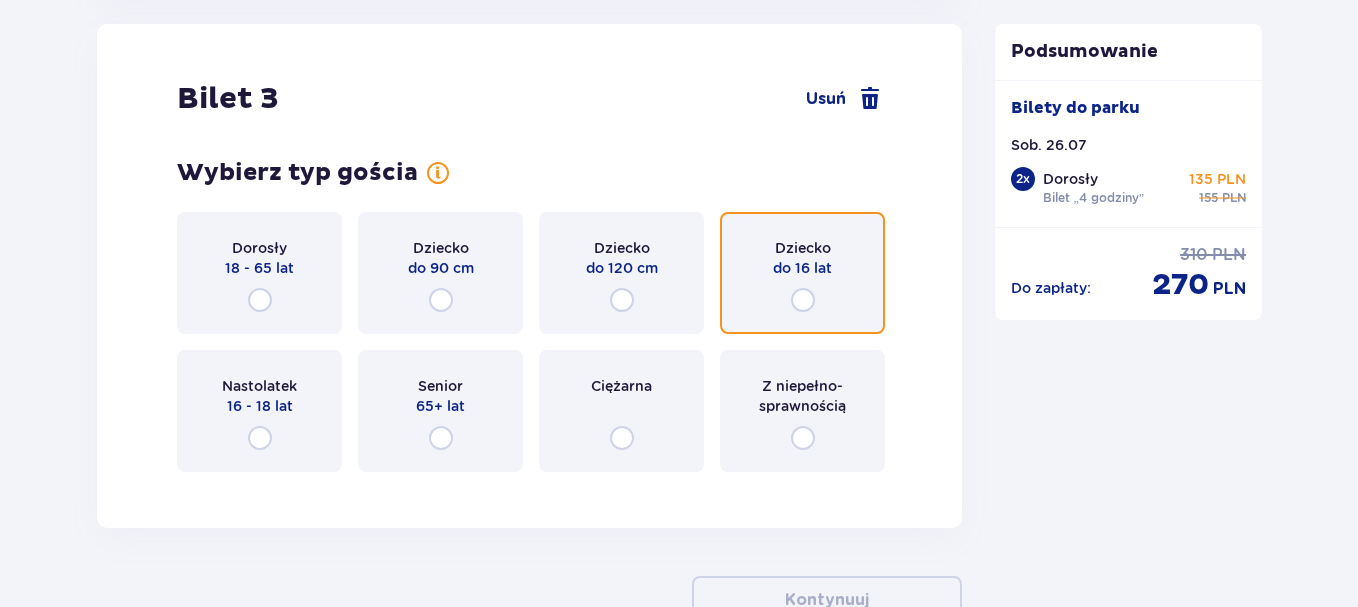 click at bounding box center [803, 300] 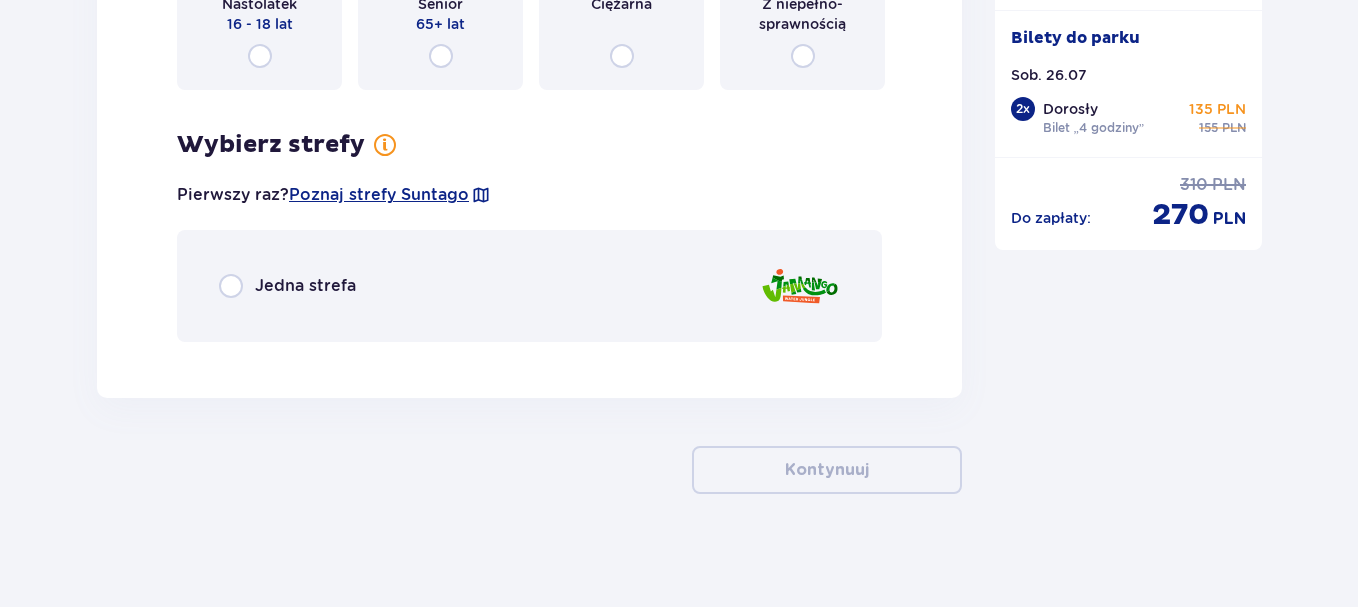 scroll, scrollTop: 4521, scrollLeft: 0, axis: vertical 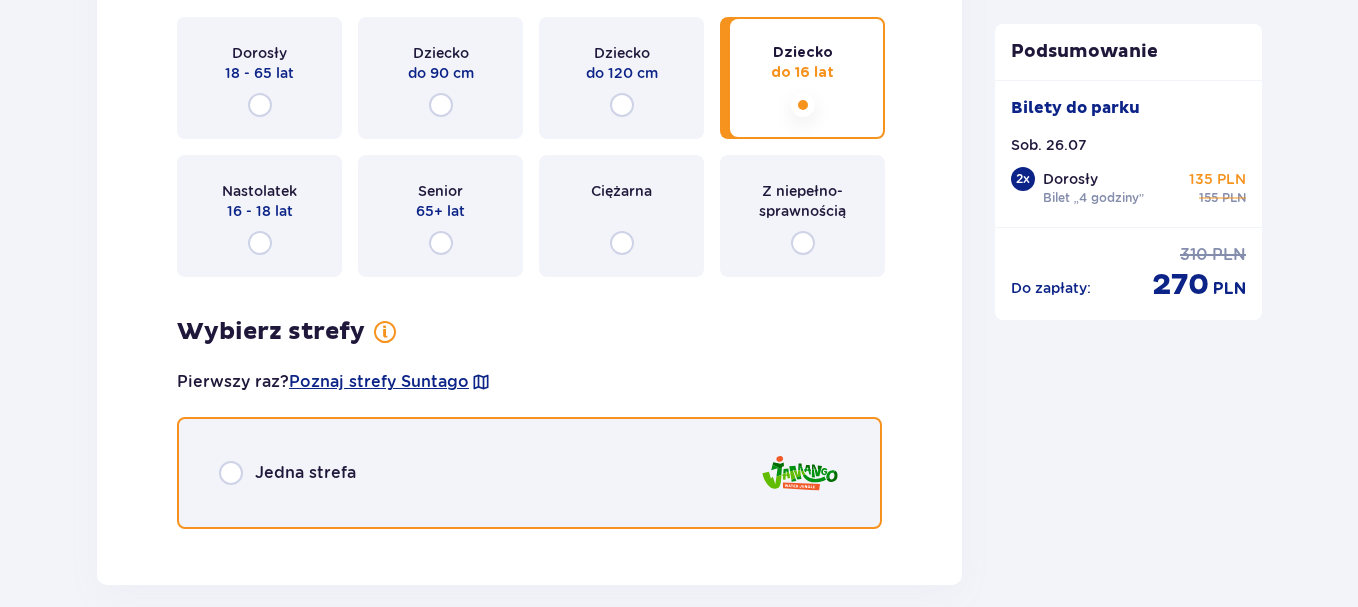 click at bounding box center [231, 473] 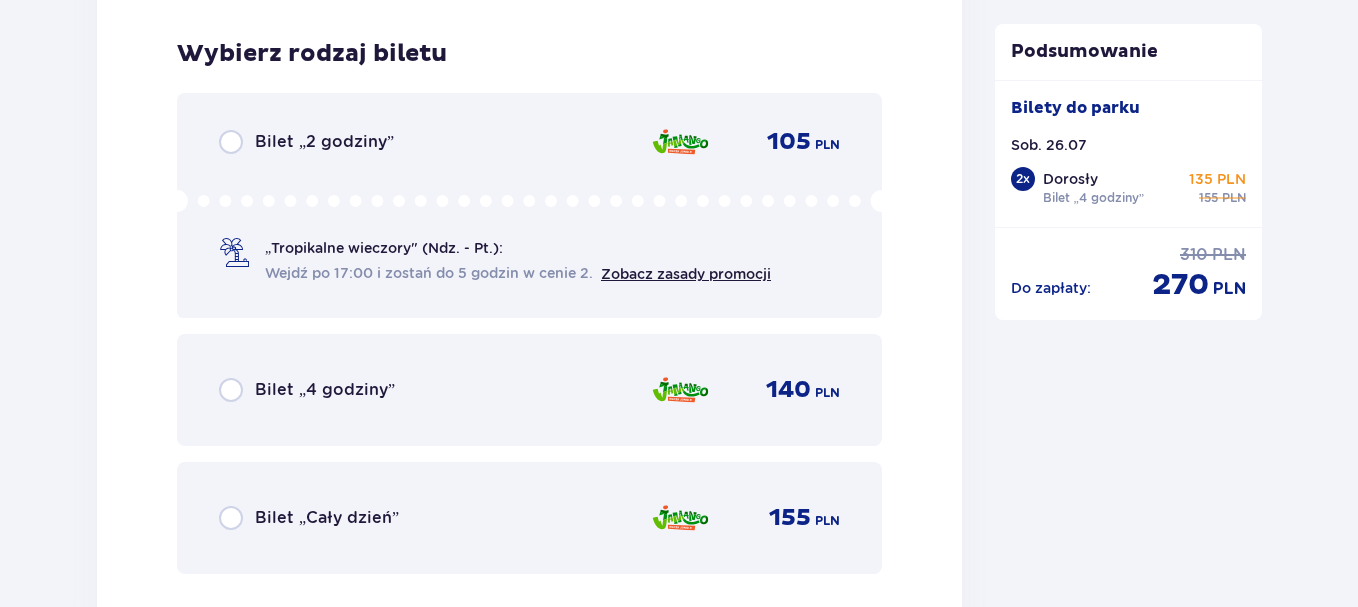 scroll, scrollTop: 4872, scrollLeft: 0, axis: vertical 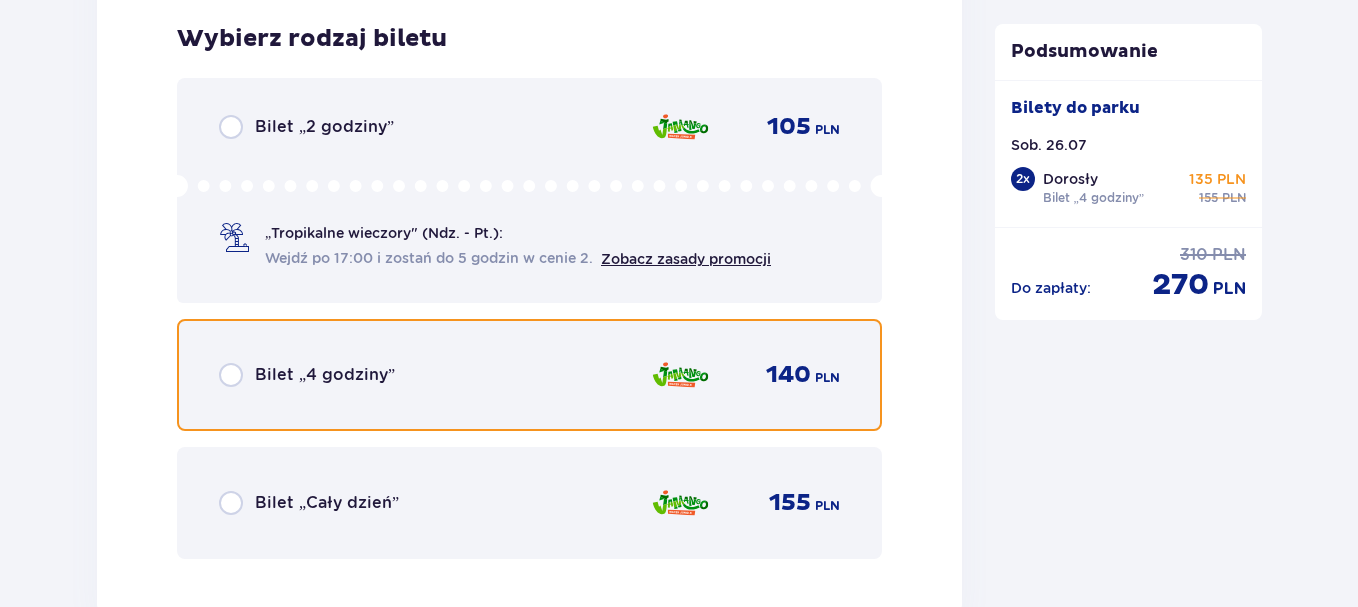 click at bounding box center [231, 375] 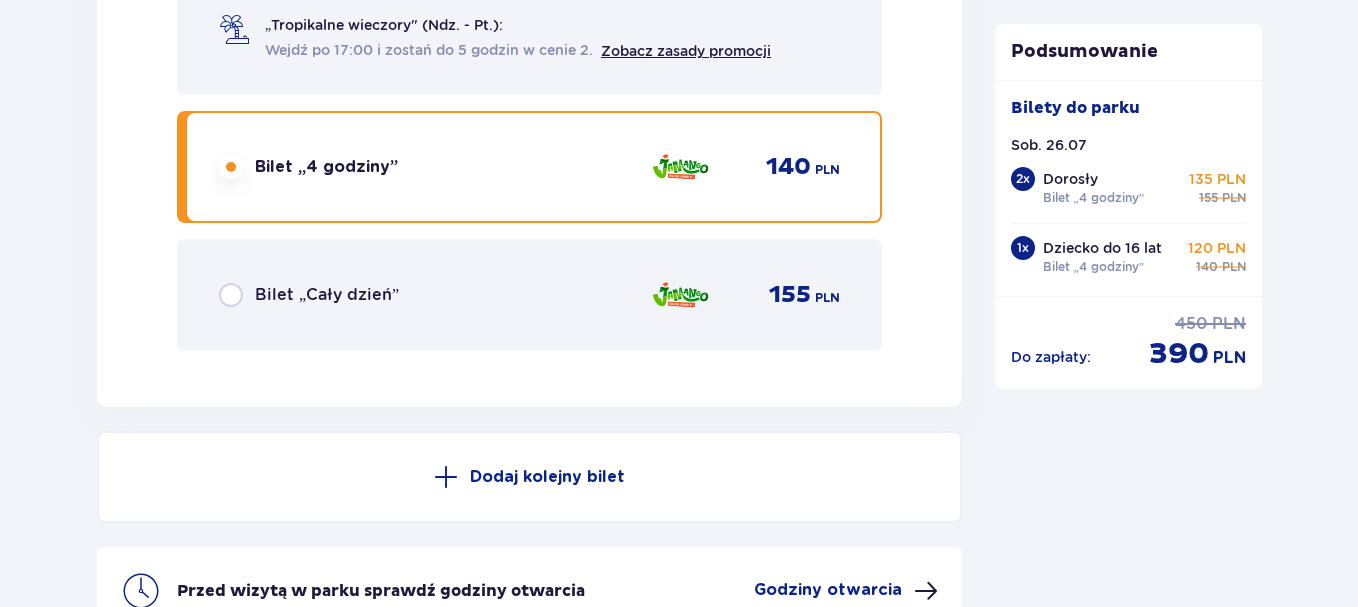 scroll, scrollTop: 4940, scrollLeft: 0, axis: vertical 